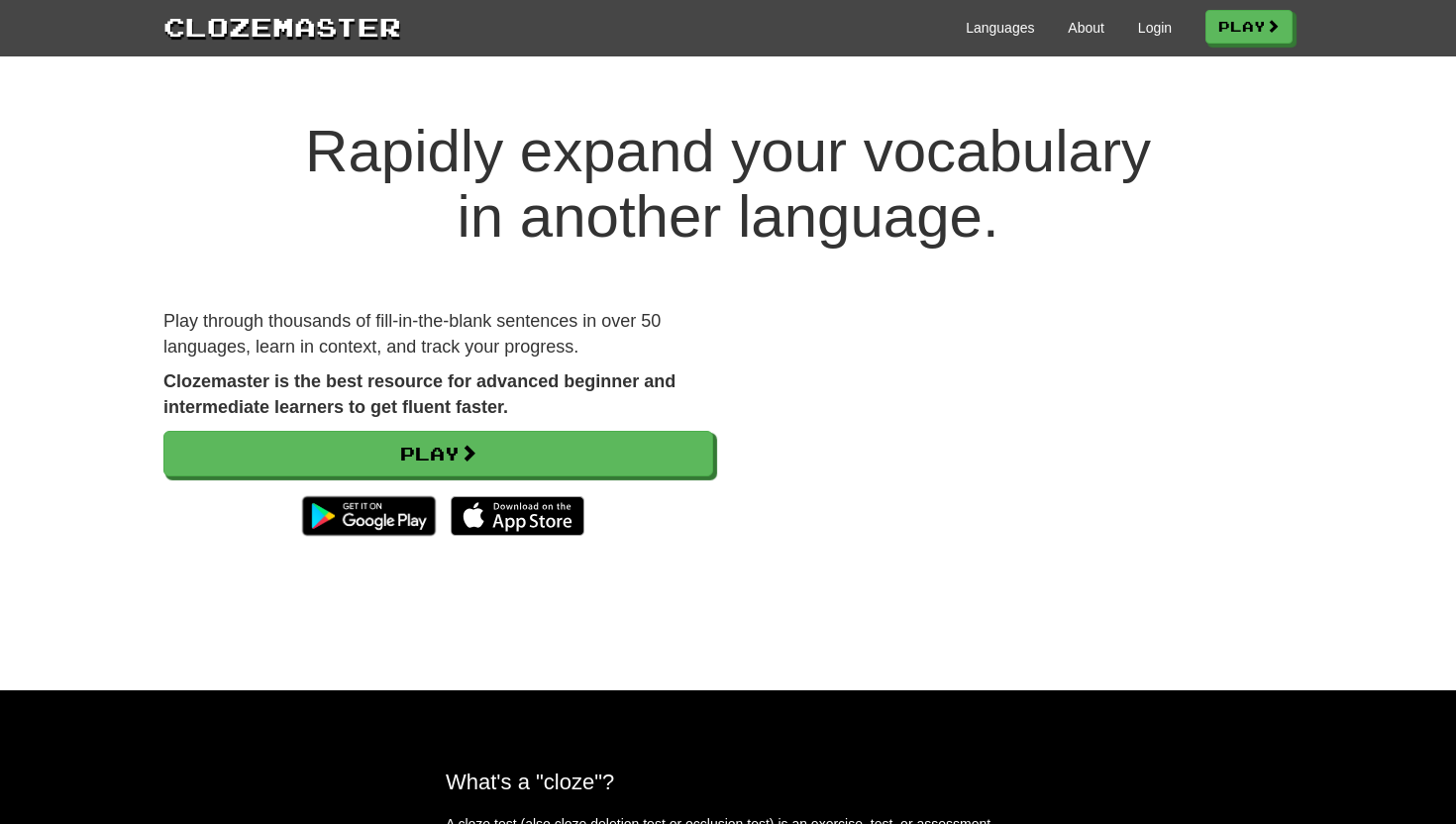 scroll, scrollTop: 0, scrollLeft: 0, axis: both 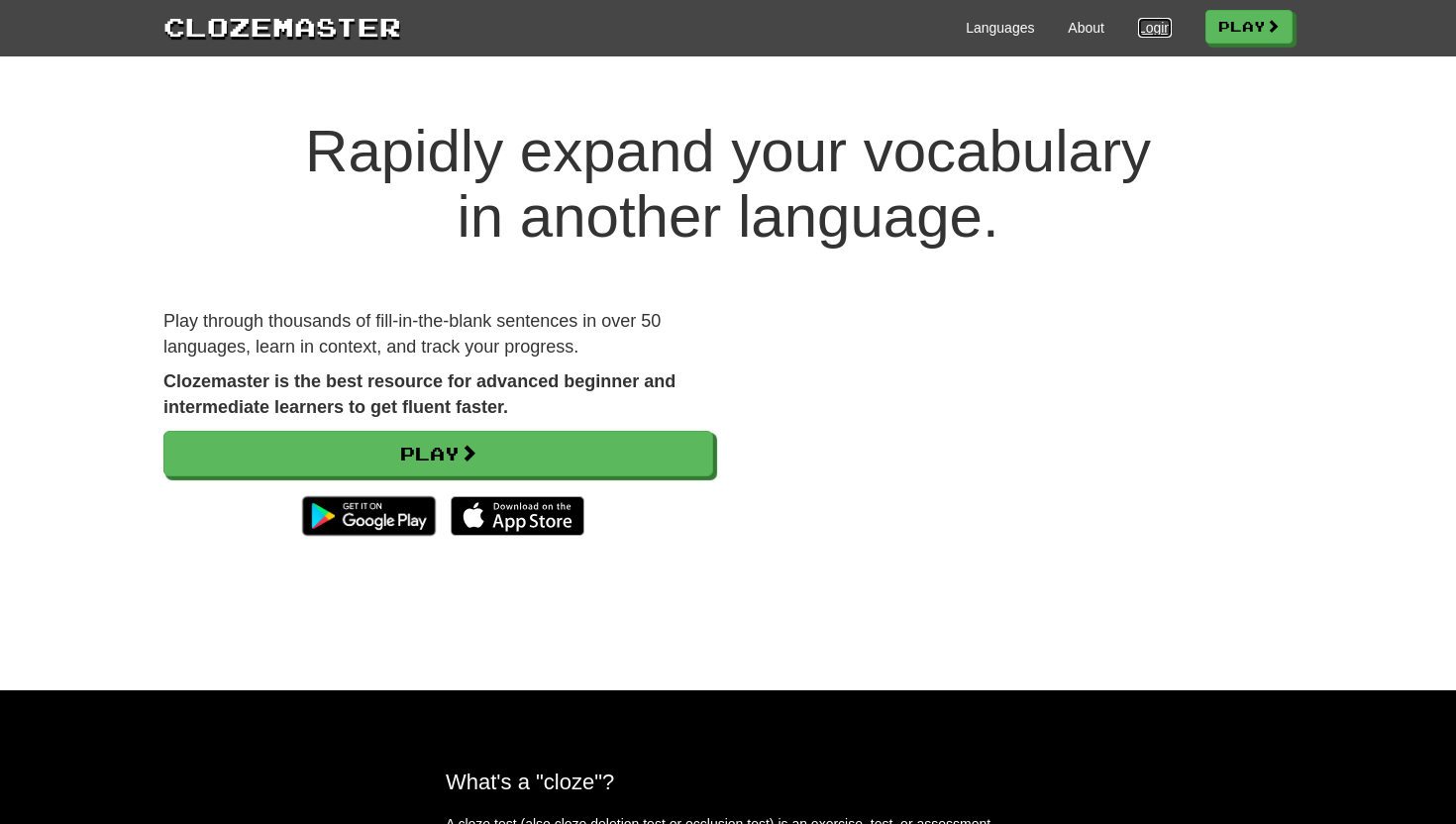 click on "Login" at bounding box center [1155, 28] 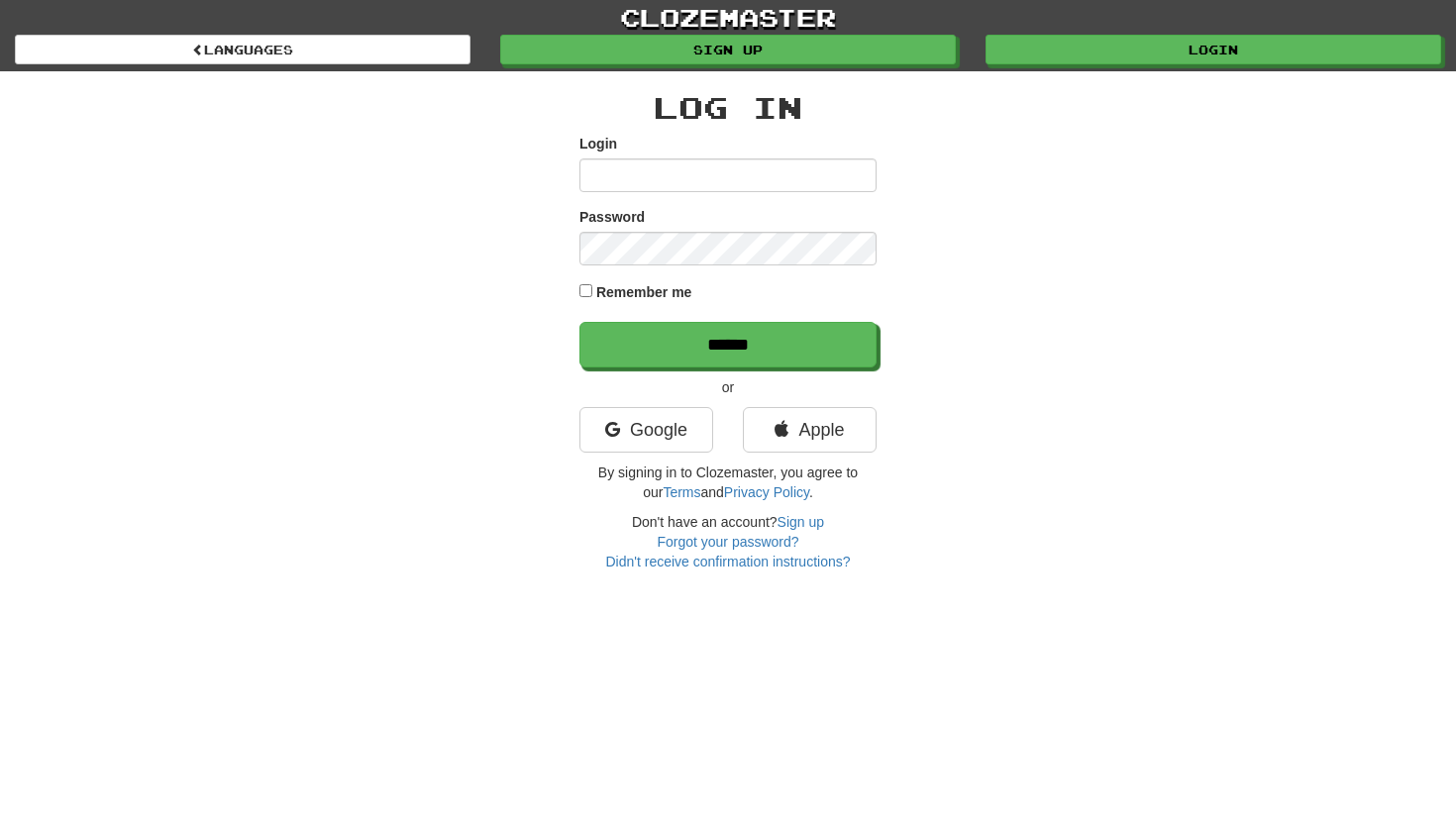 scroll, scrollTop: 0, scrollLeft: 0, axis: both 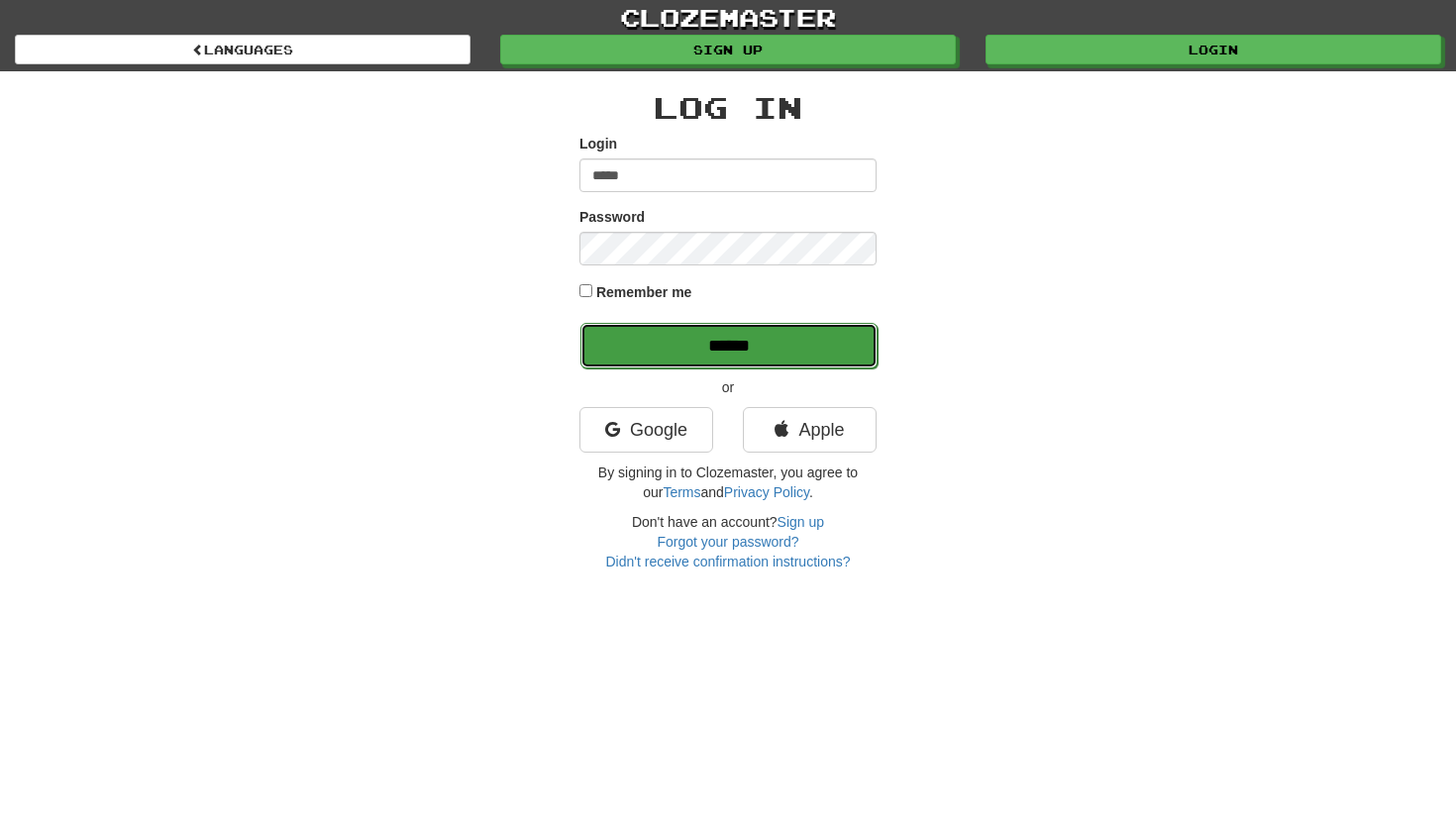 click on "******" at bounding box center (729, 346) 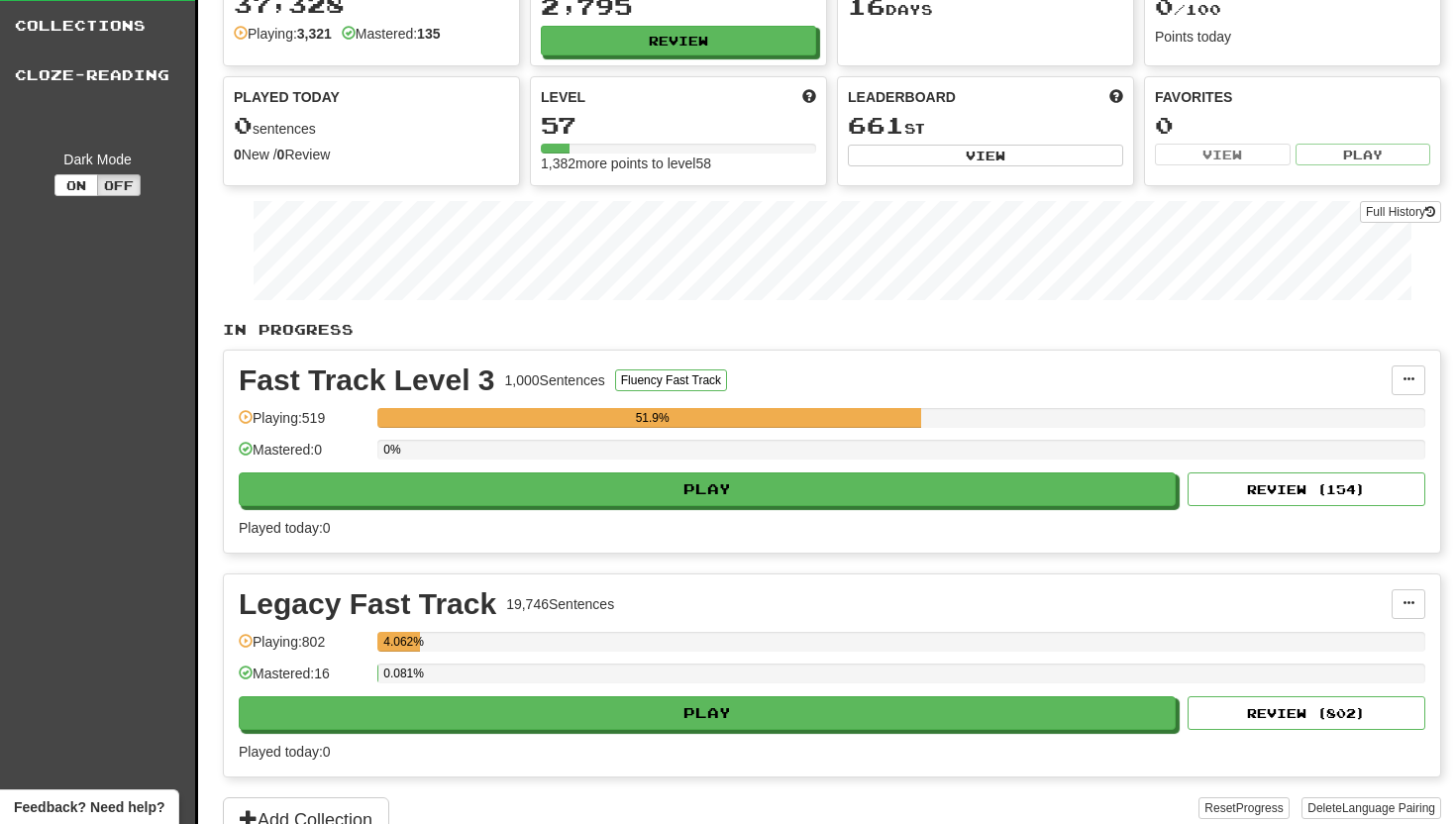 scroll, scrollTop: 119, scrollLeft: 0, axis: vertical 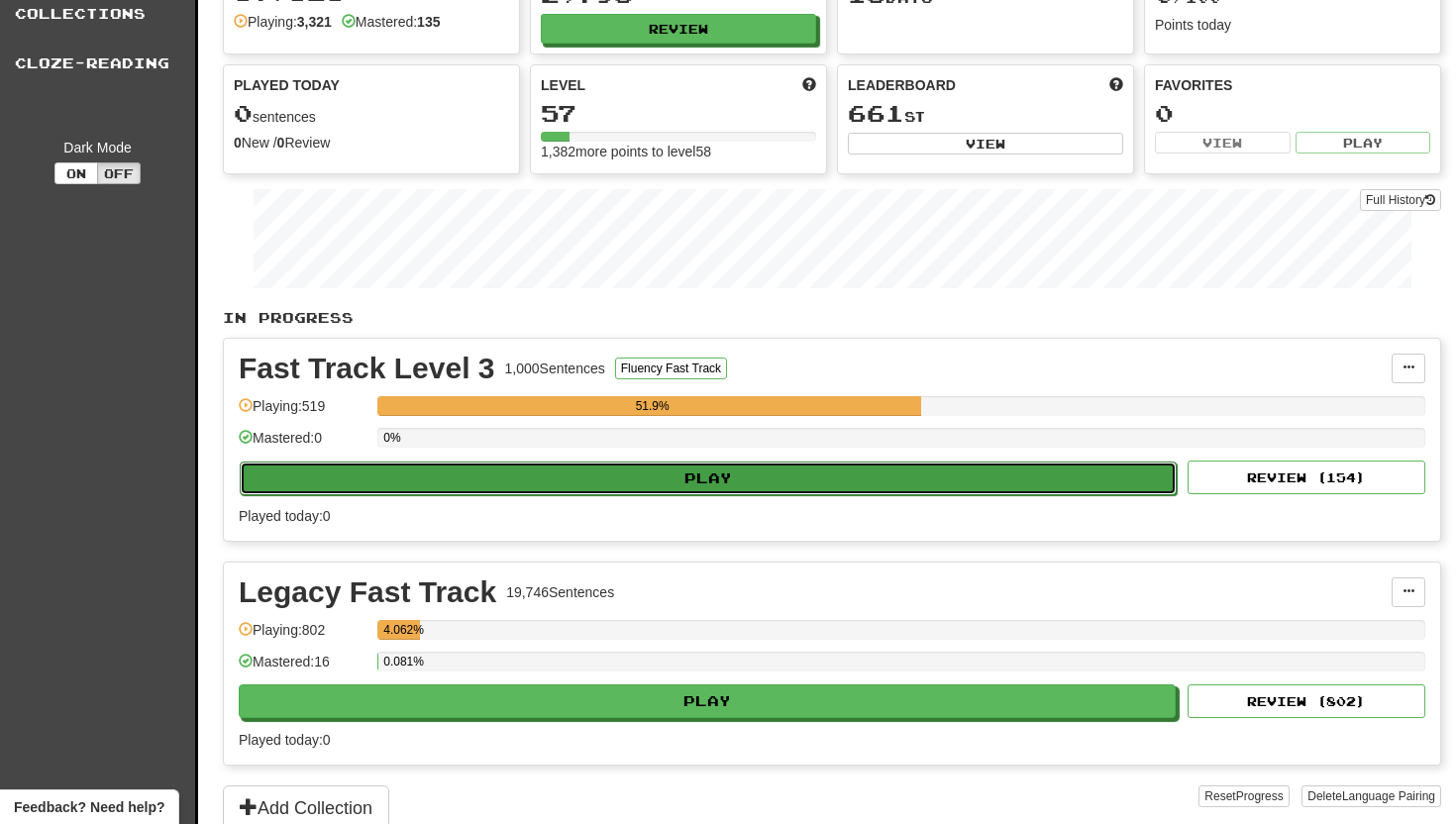 click on "Play" at bounding box center (708, 478) 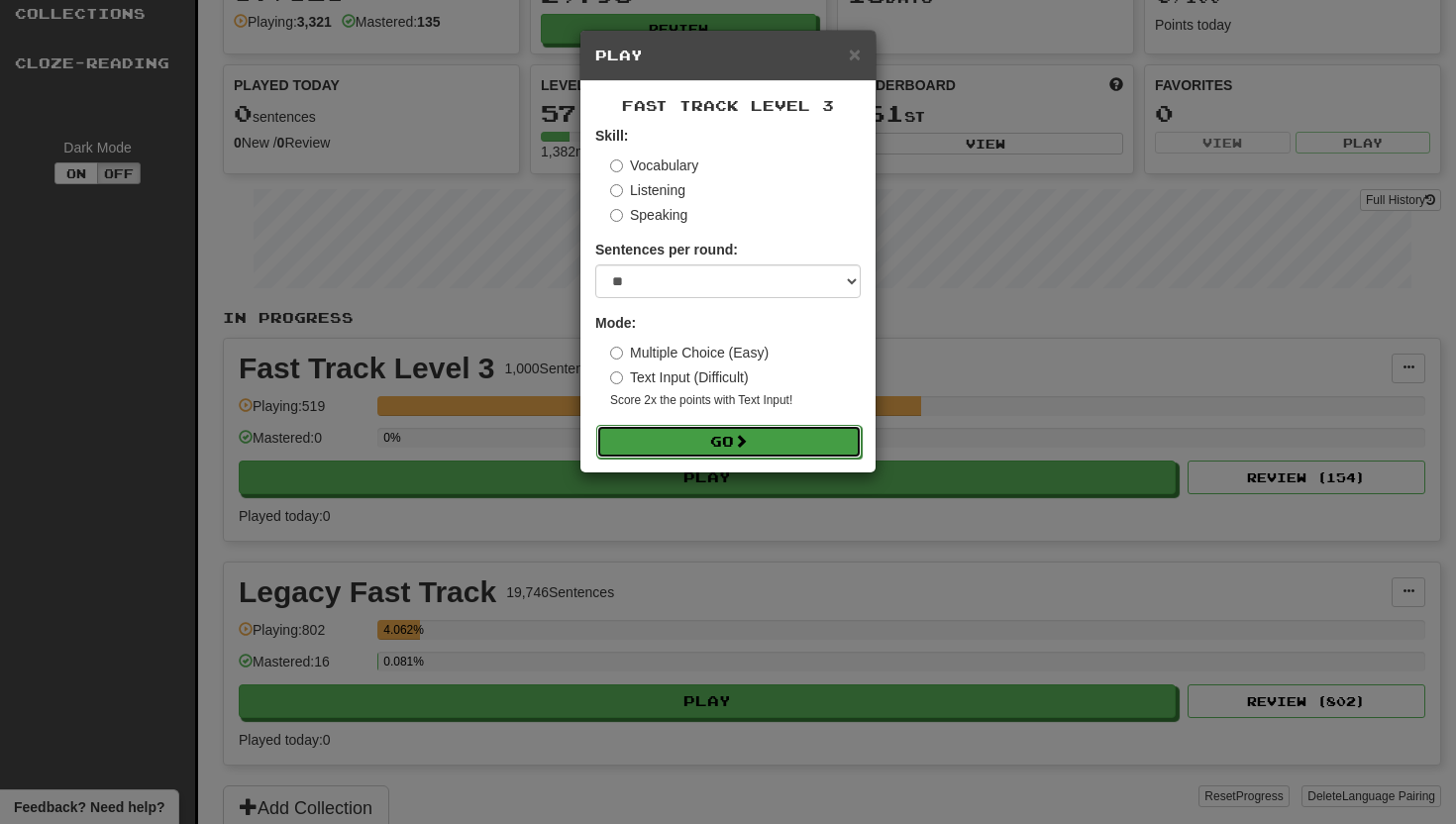 click on "Go" at bounding box center [729, 442] 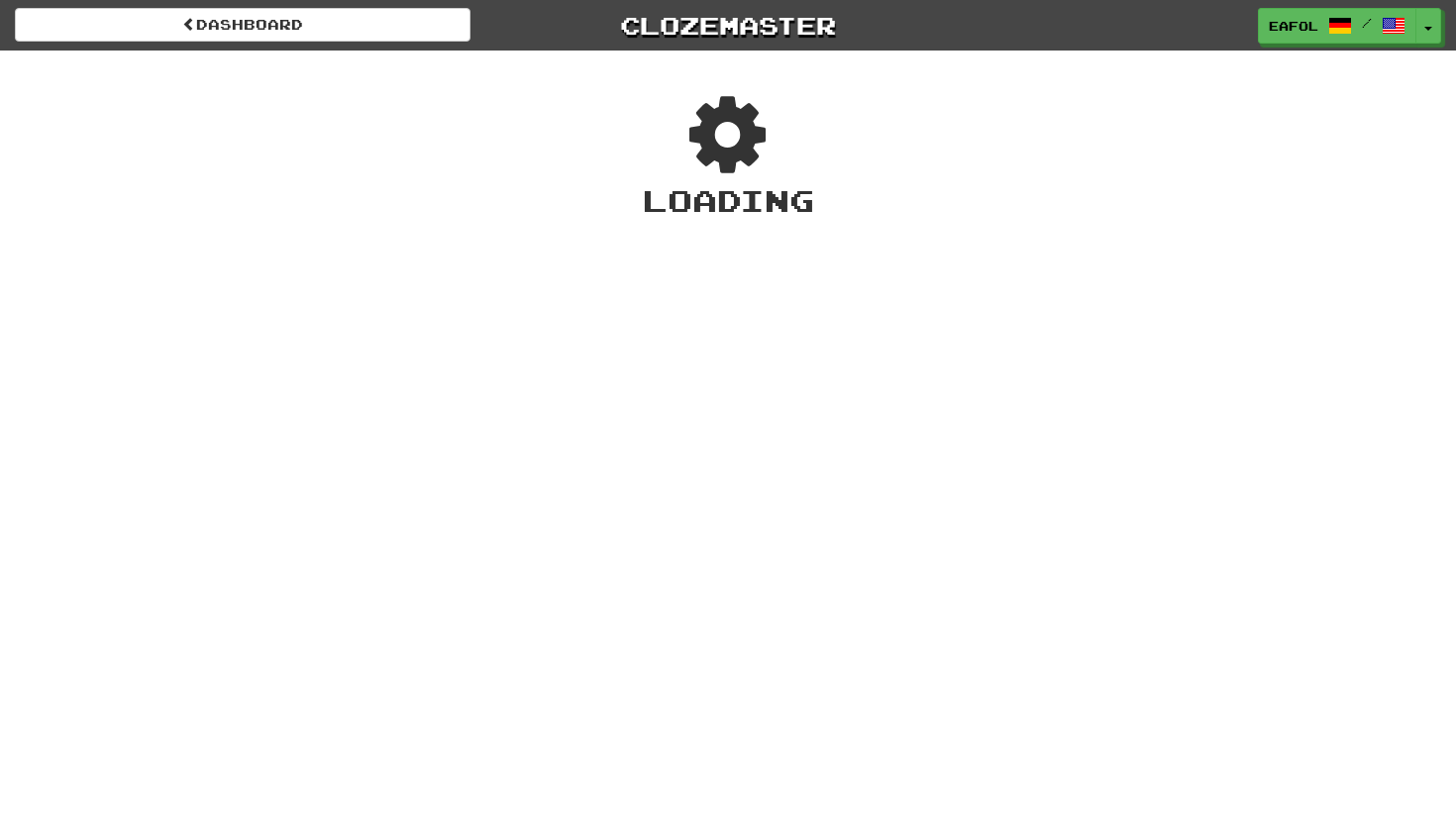scroll, scrollTop: 0, scrollLeft: 0, axis: both 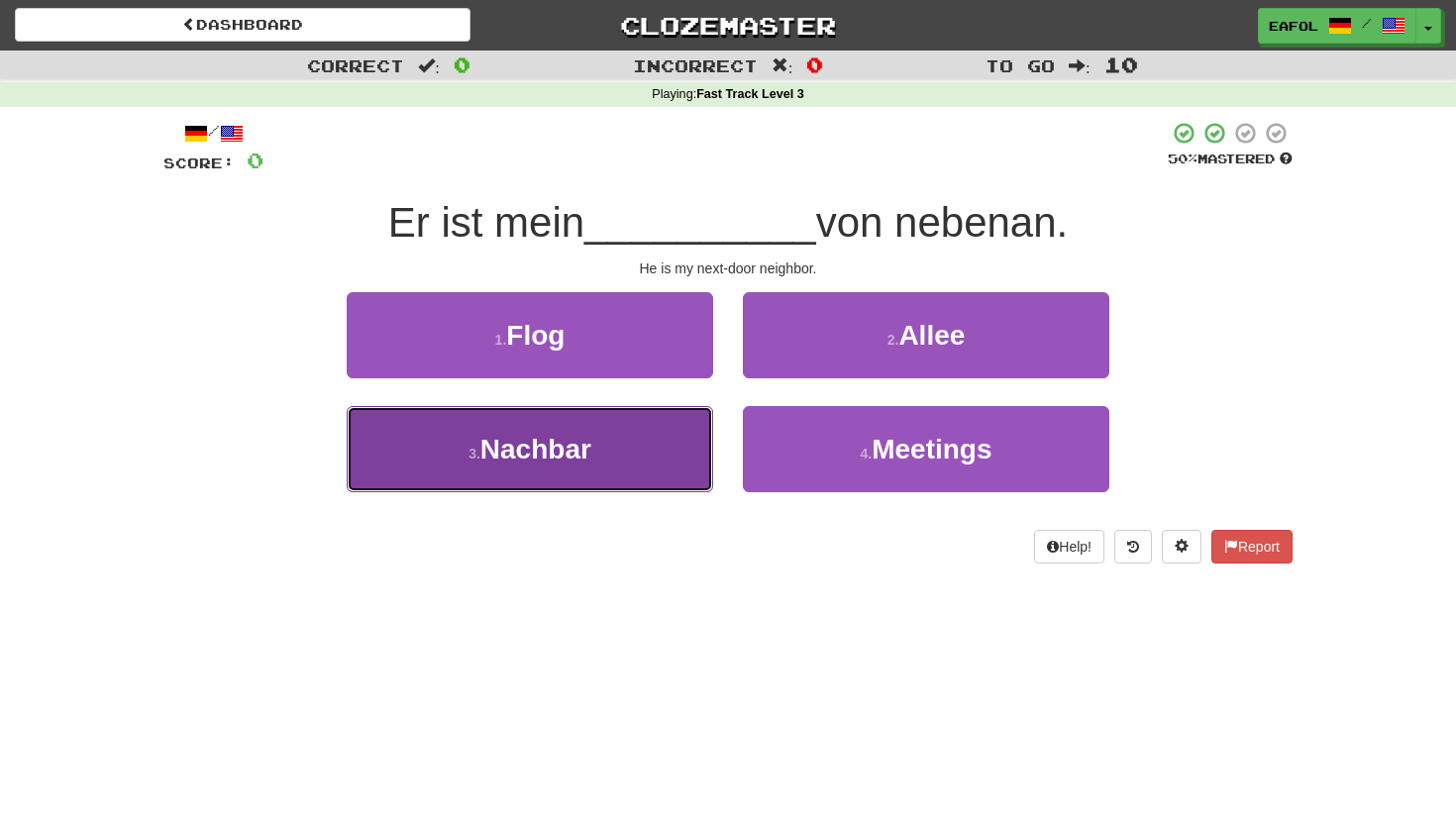 click on "3 . Nachbar" at bounding box center [530, 449] 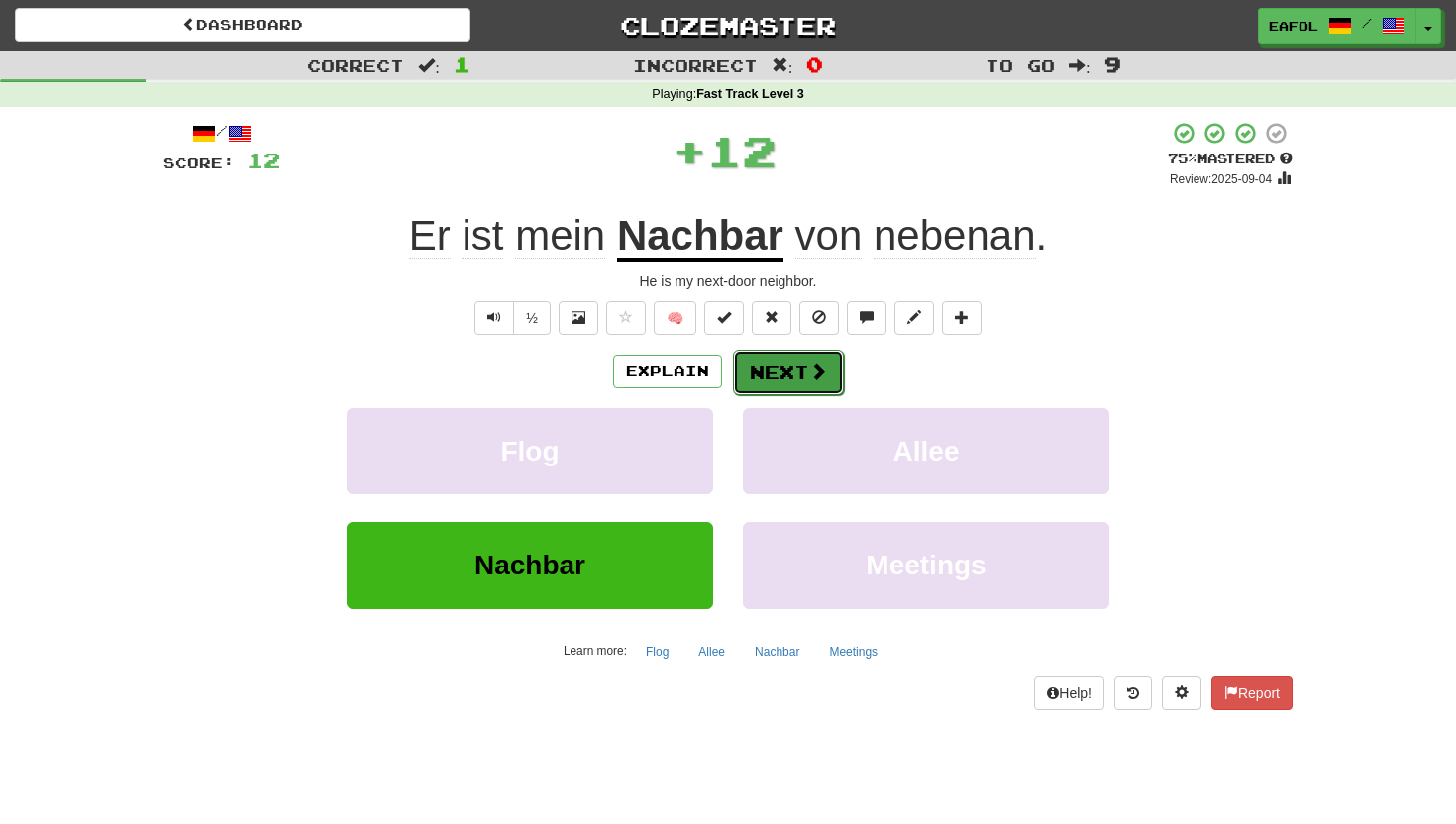 click on "Next" at bounding box center (788, 372) 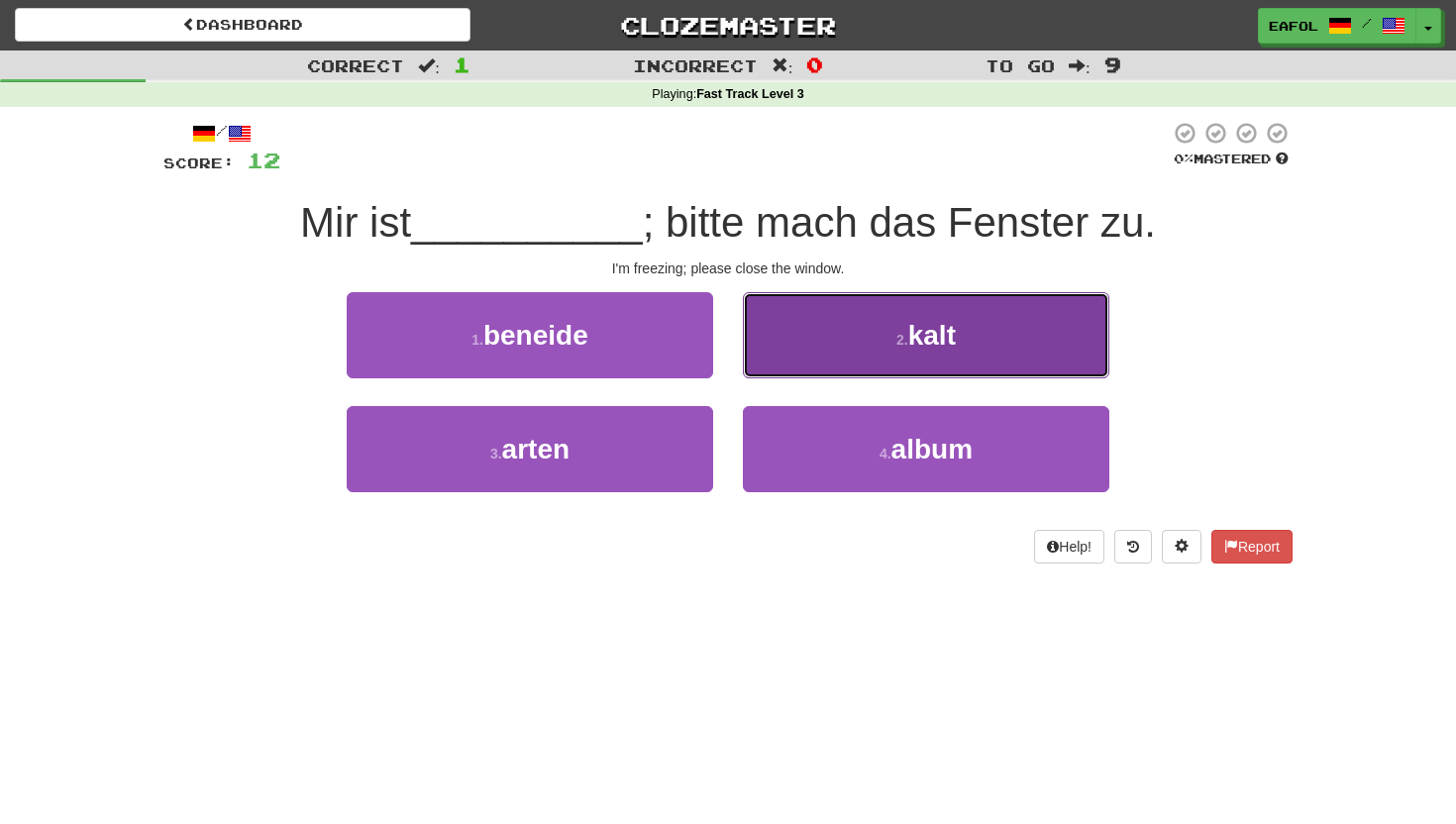 click on "2 .  kalt" at bounding box center [926, 335] 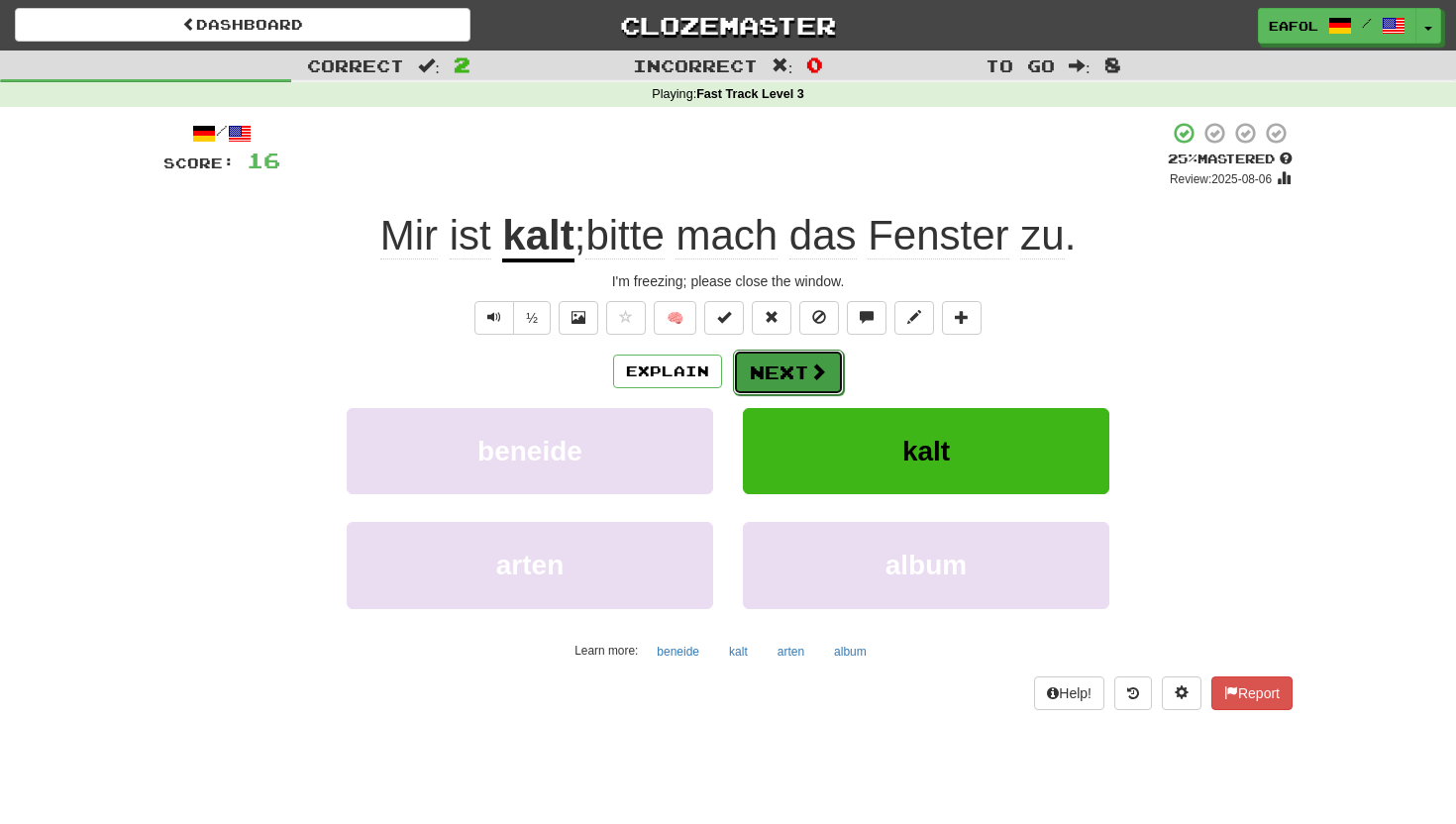 click on "Next" at bounding box center [788, 372] 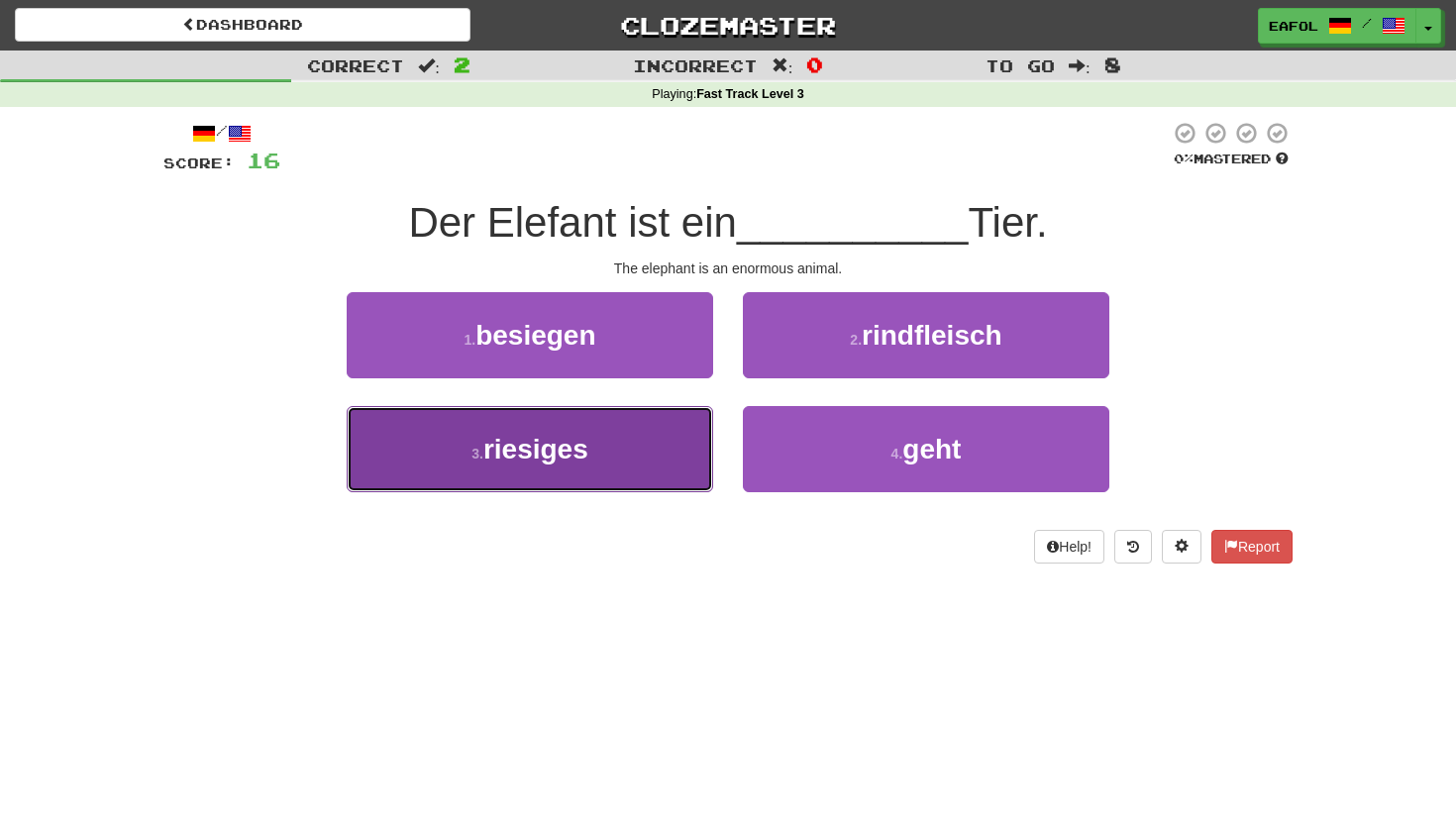 click on "3 .  riesiges" at bounding box center [530, 449] 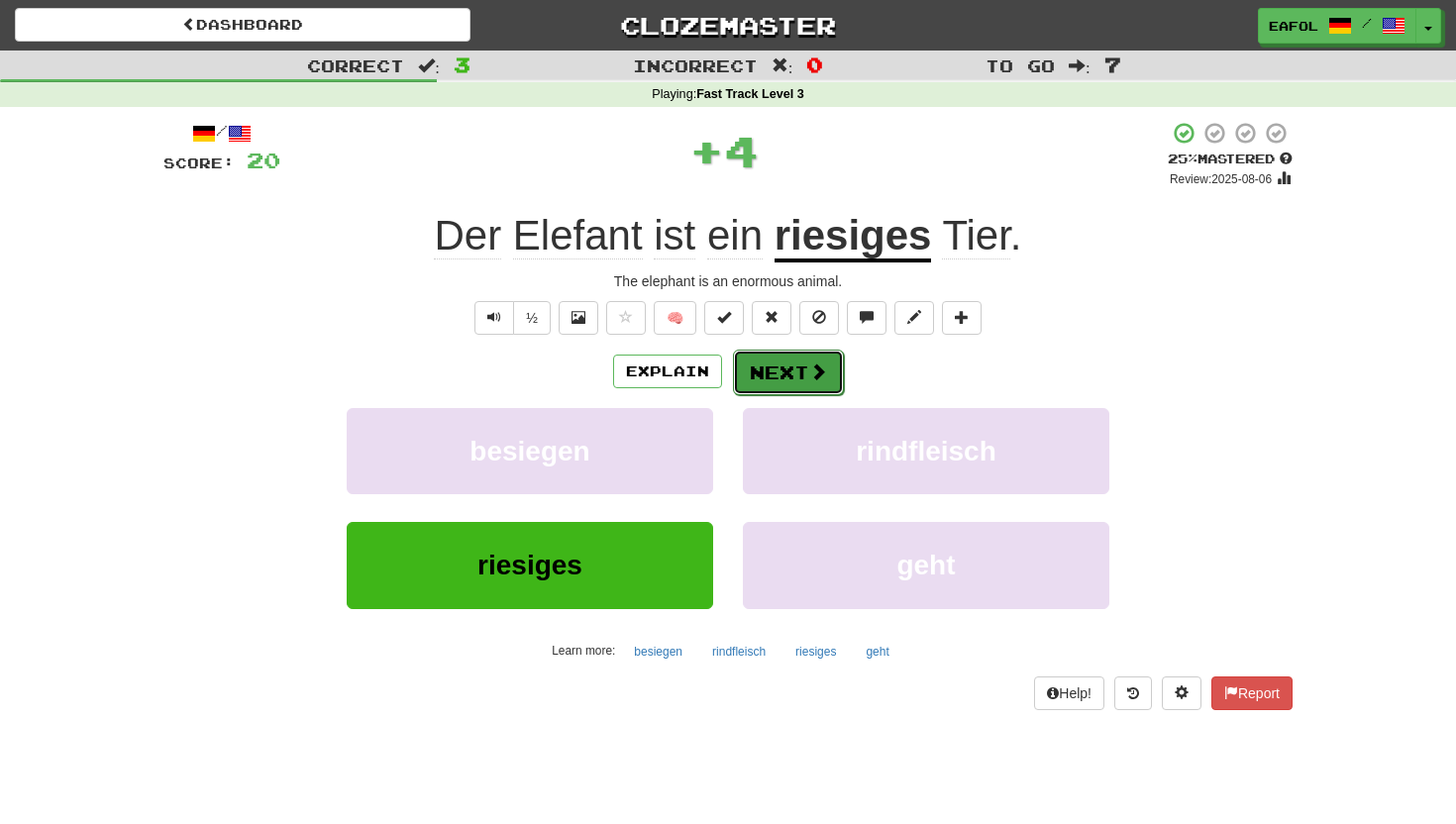 click on "Next" at bounding box center (788, 372) 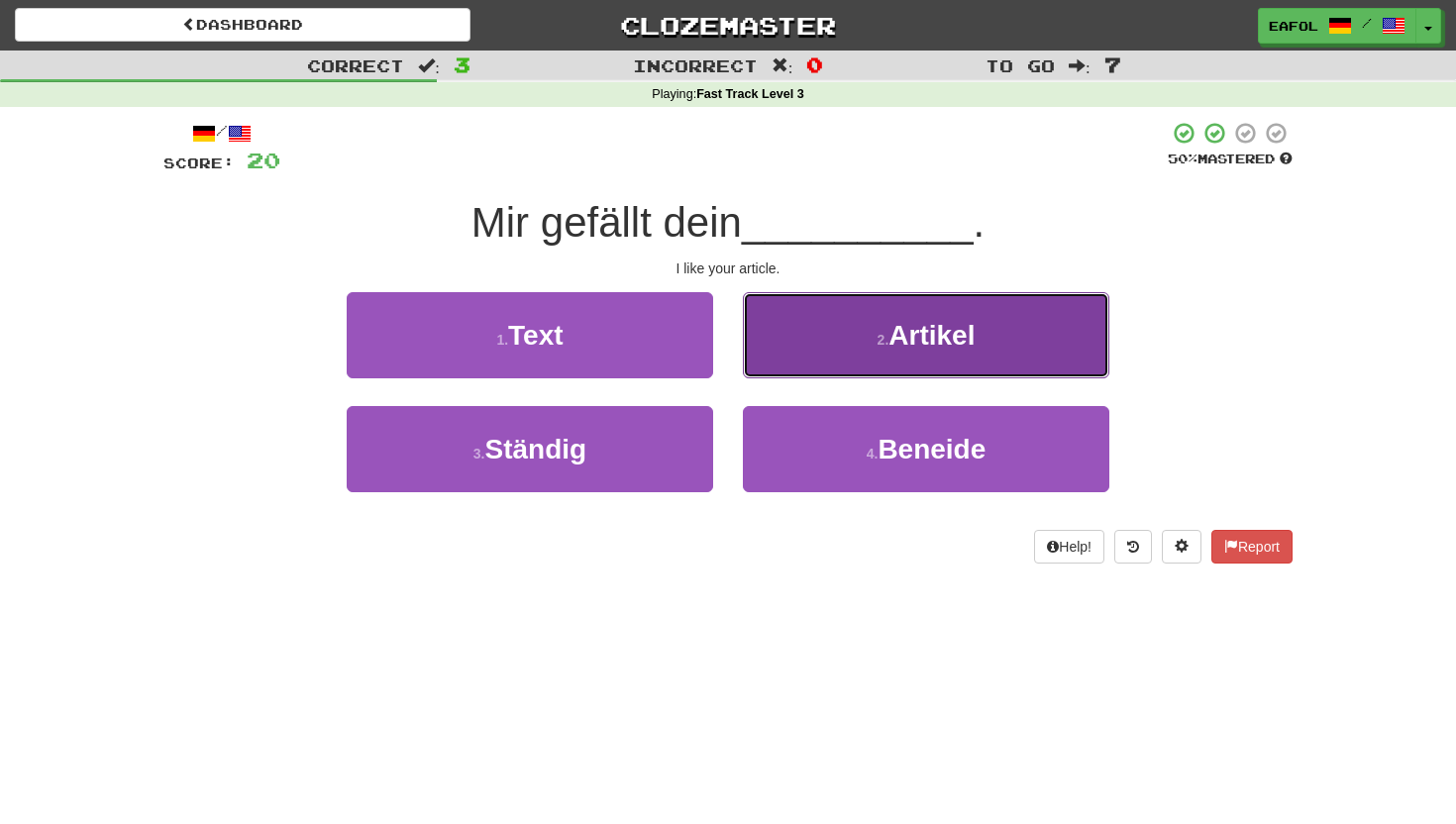 click on "2 .  Artikel" at bounding box center [926, 335] 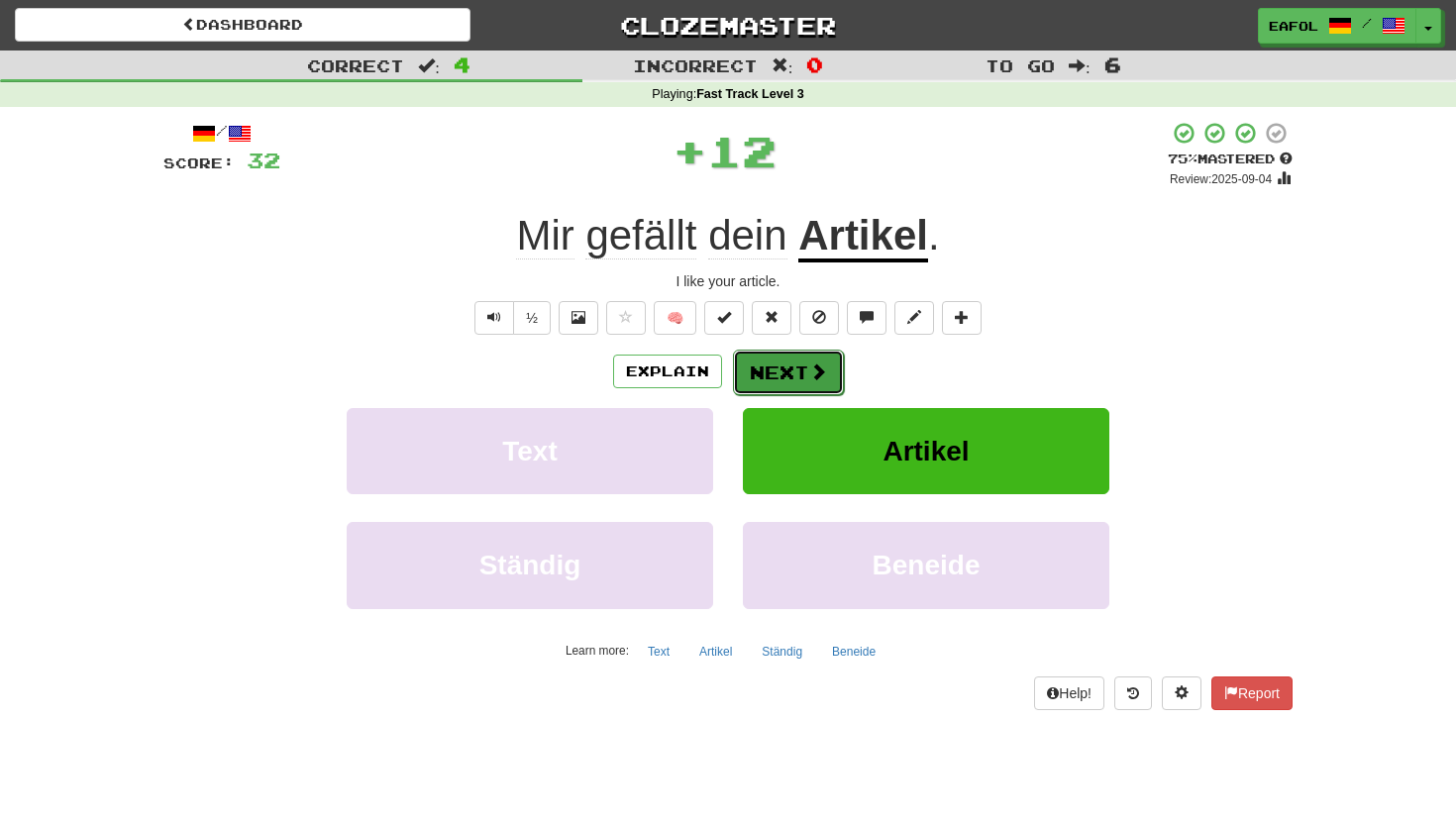 click on "Next" at bounding box center (788, 372) 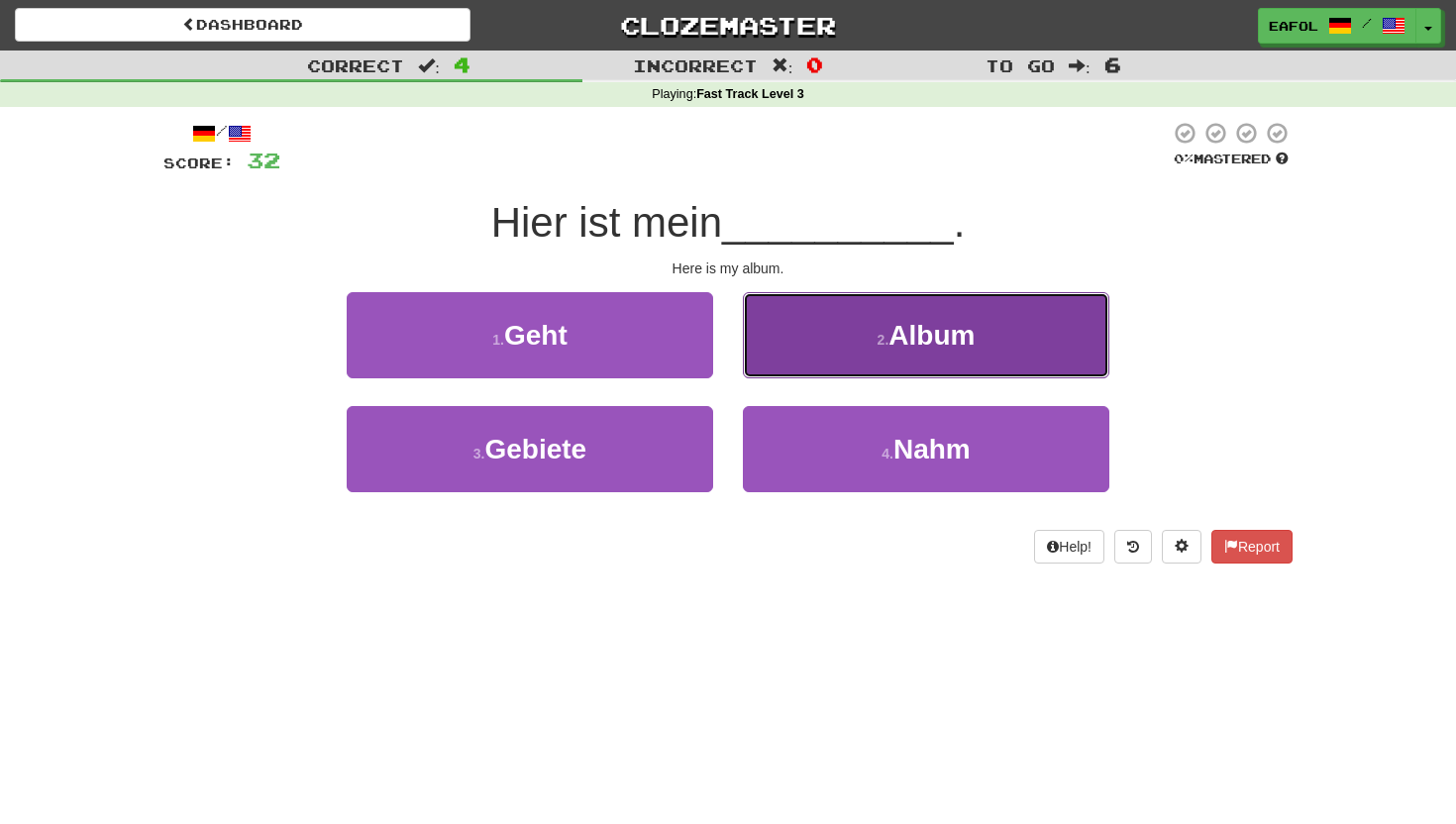 click on "2 .  Album" at bounding box center [926, 335] 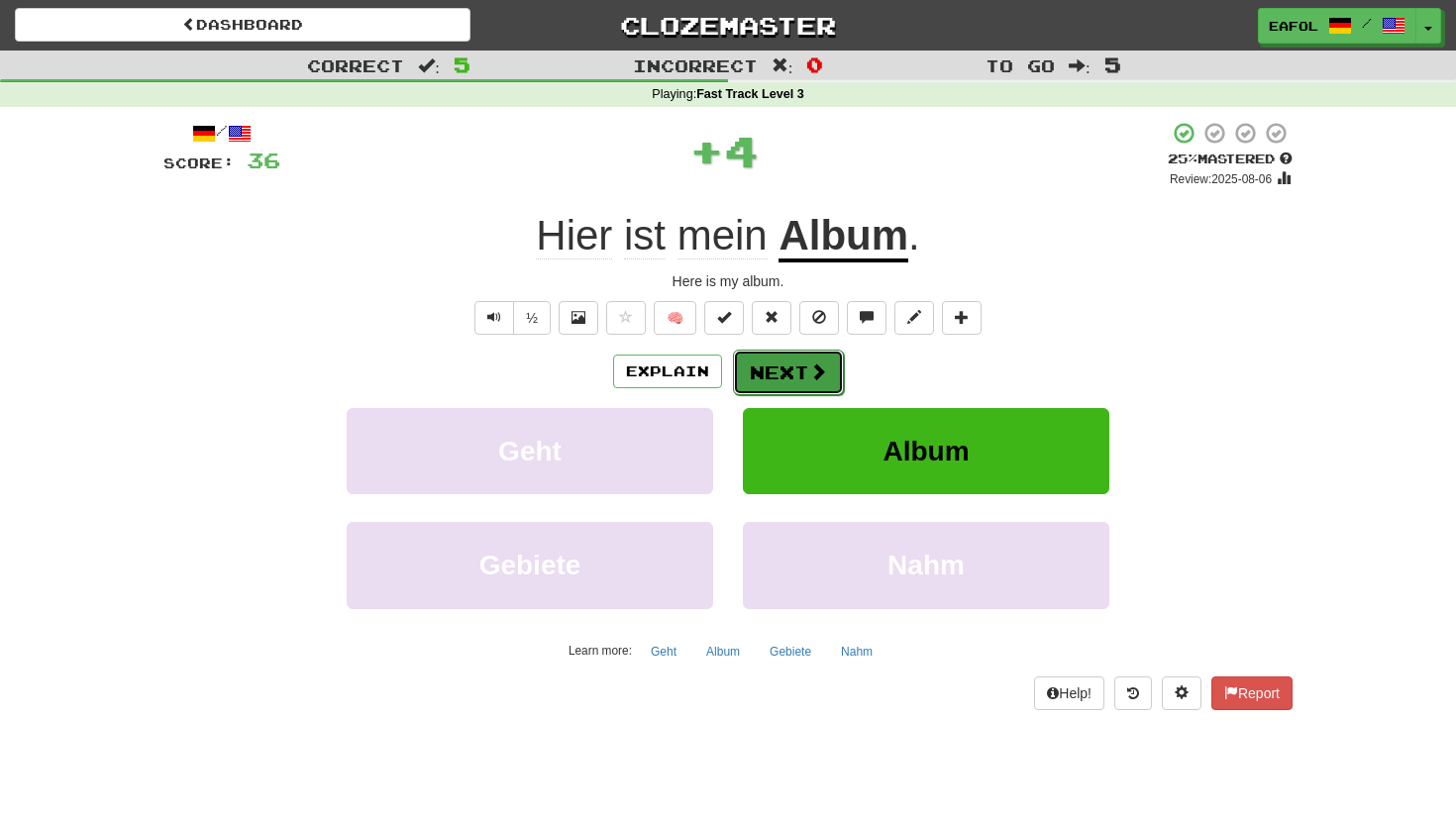 click on "Next" at bounding box center (788, 372) 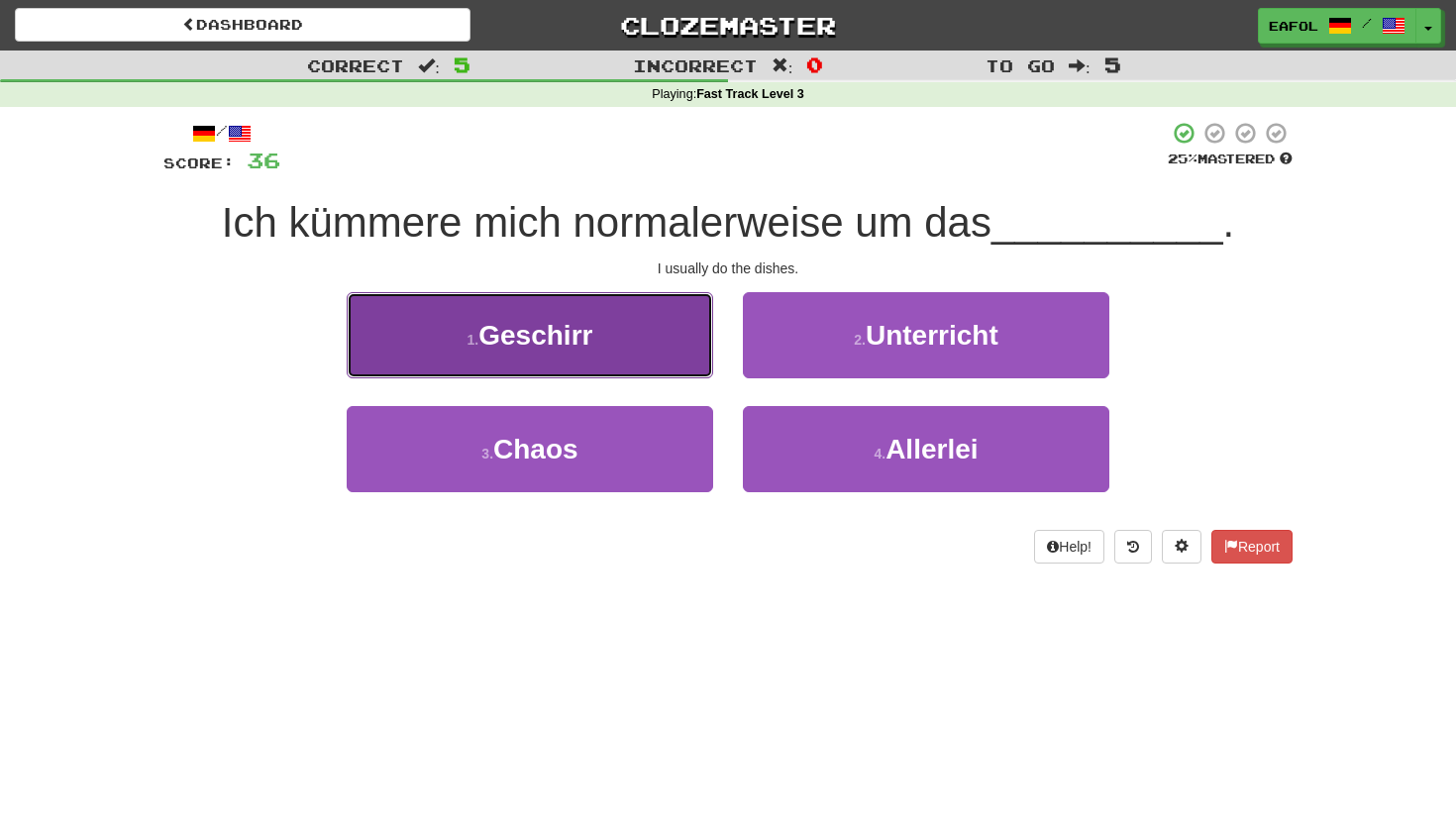click on "Geschirr" at bounding box center [535, 335] 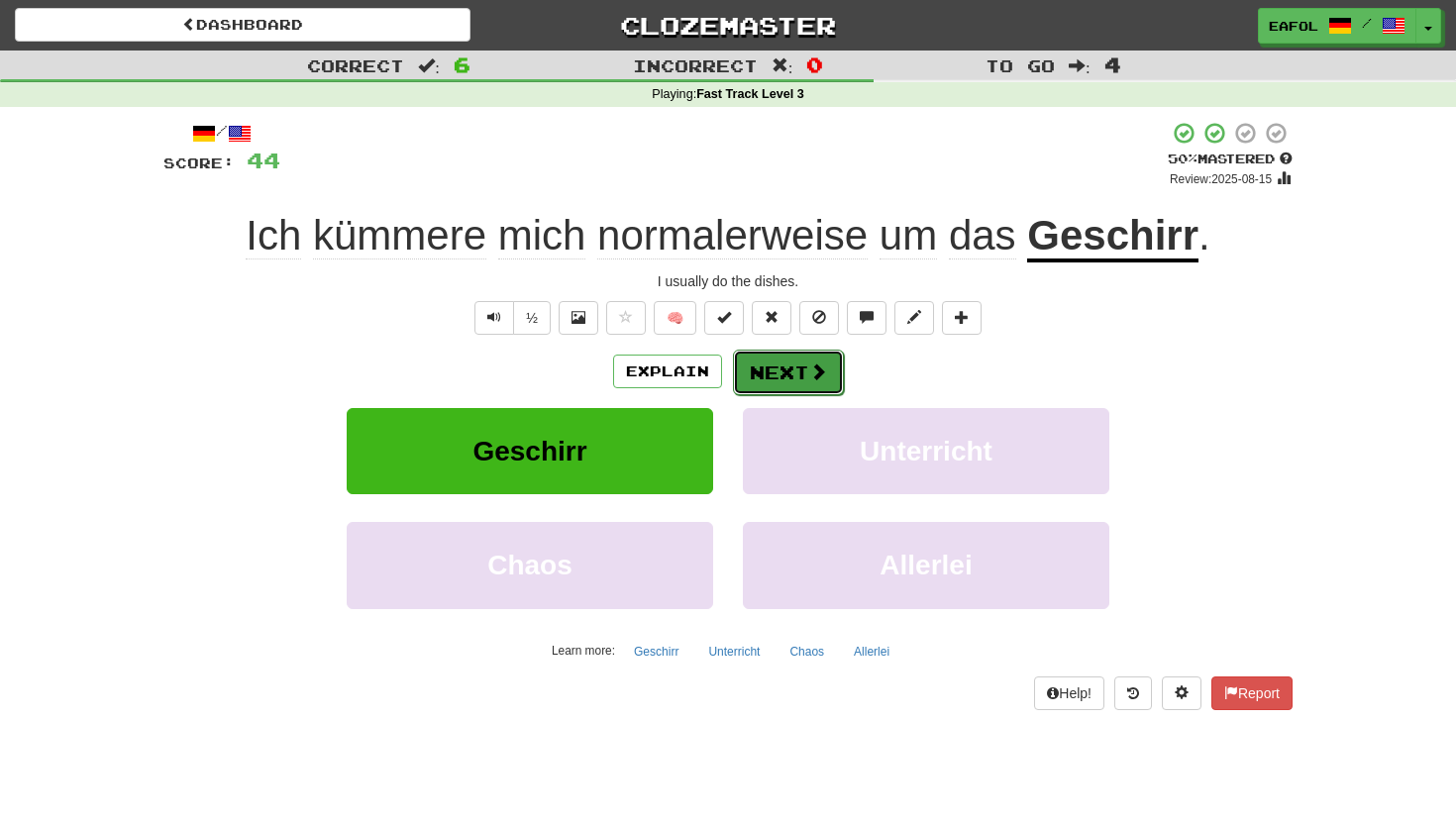 click on "Next" at bounding box center (788, 372) 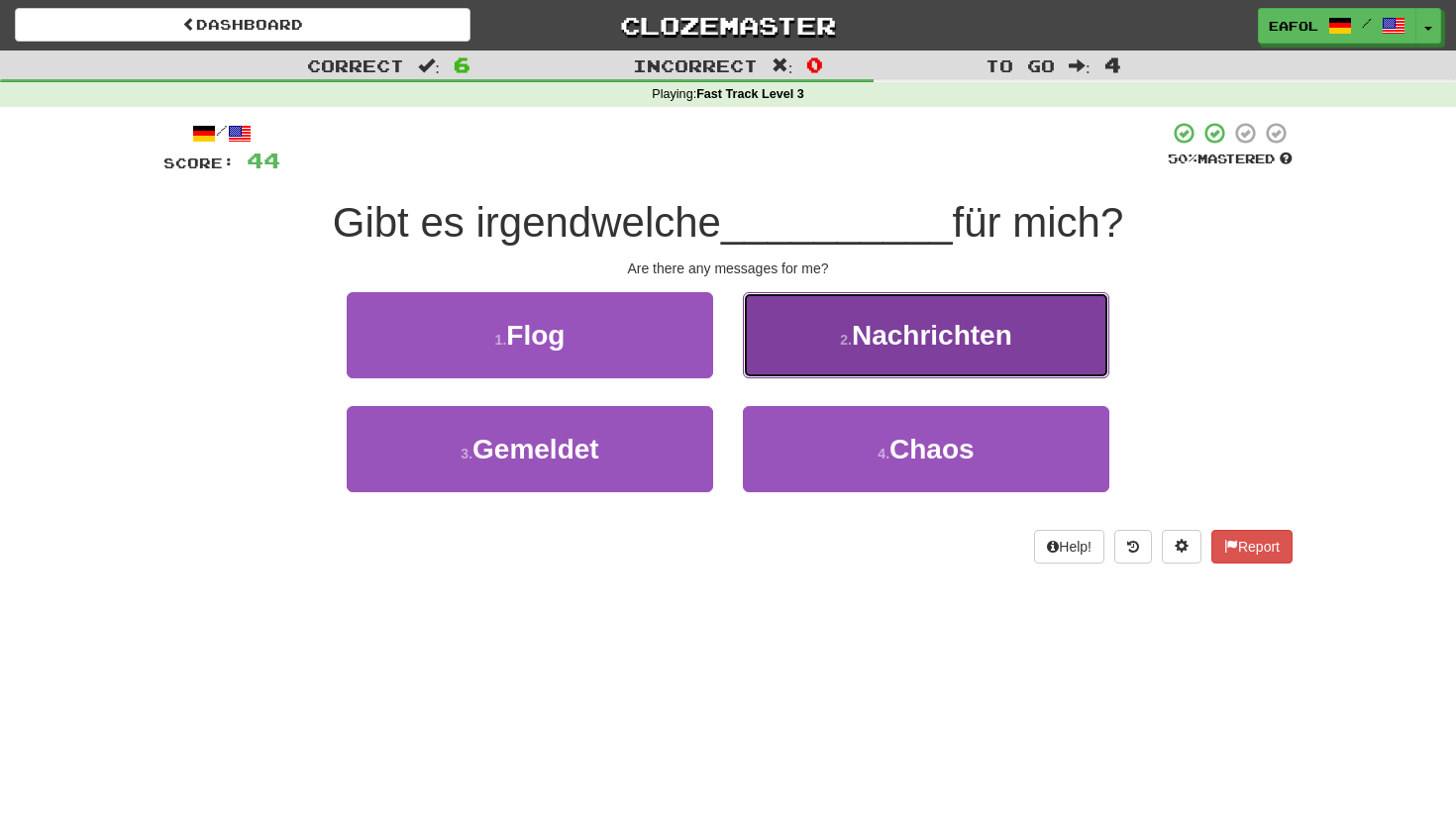 click on "2 .  Nachrichten" at bounding box center (926, 335) 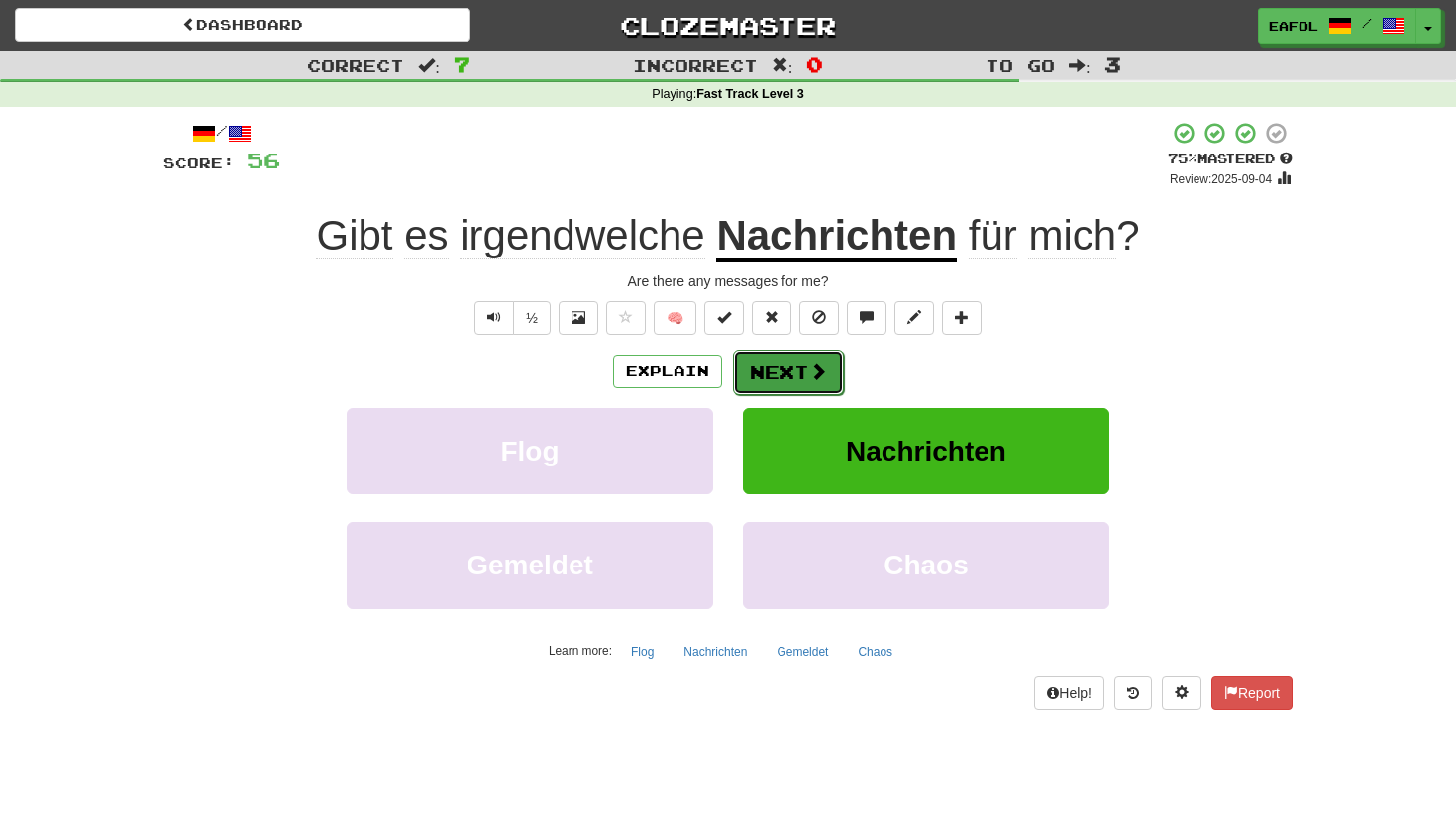 click on "Next" at bounding box center (788, 372) 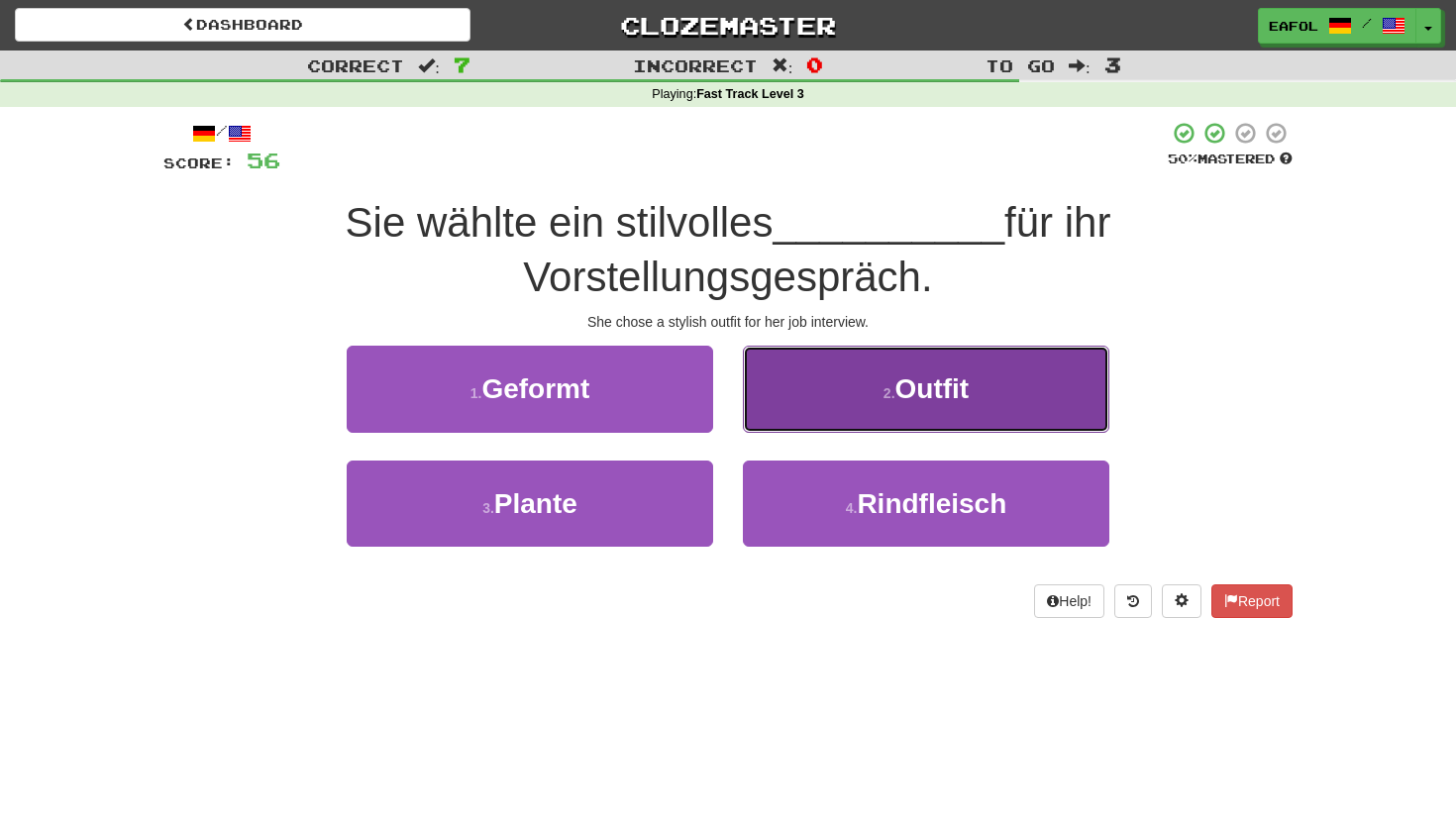 click on "2 ." at bounding box center (889, 393) 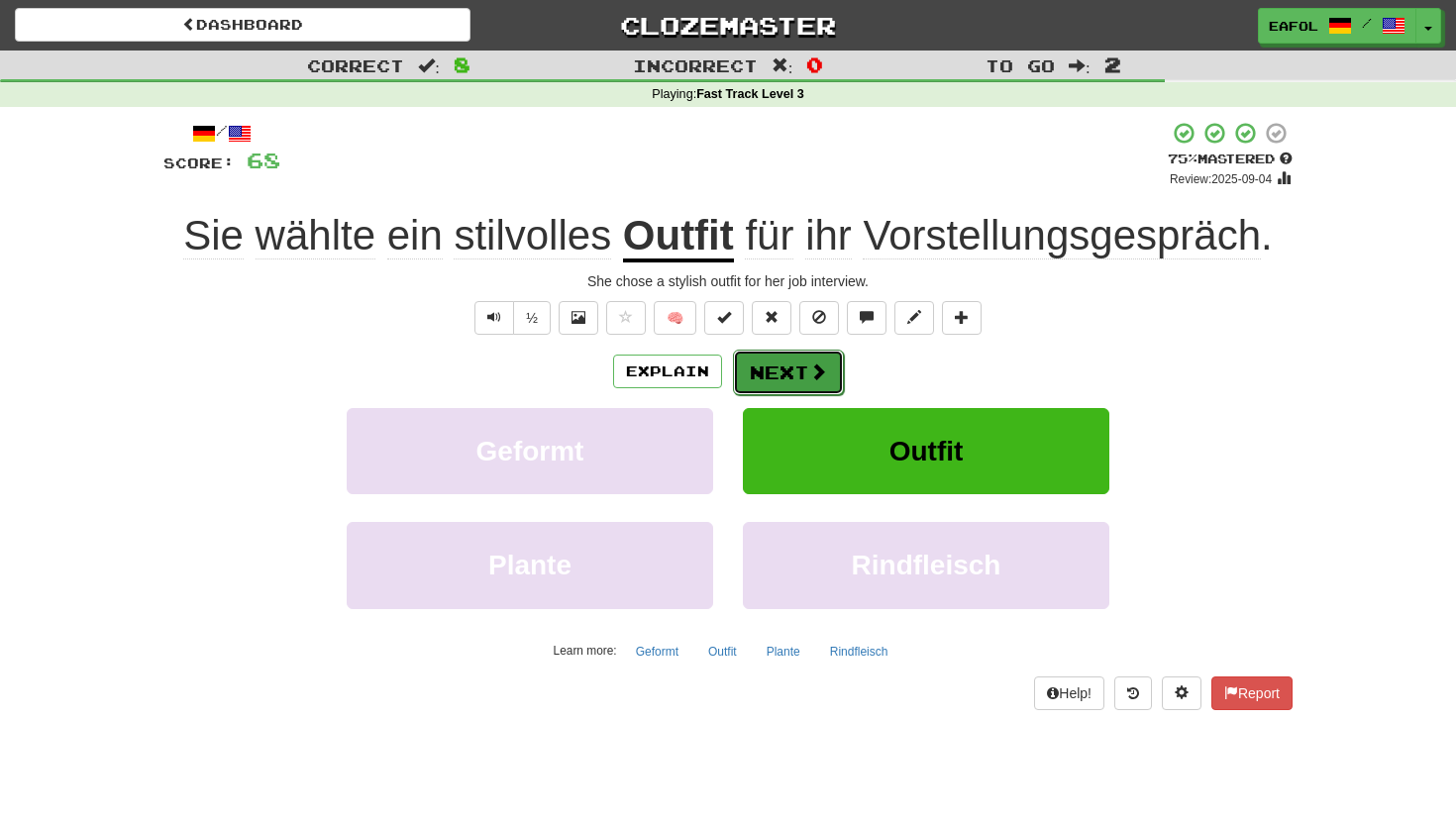click on "Next" at bounding box center [788, 372] 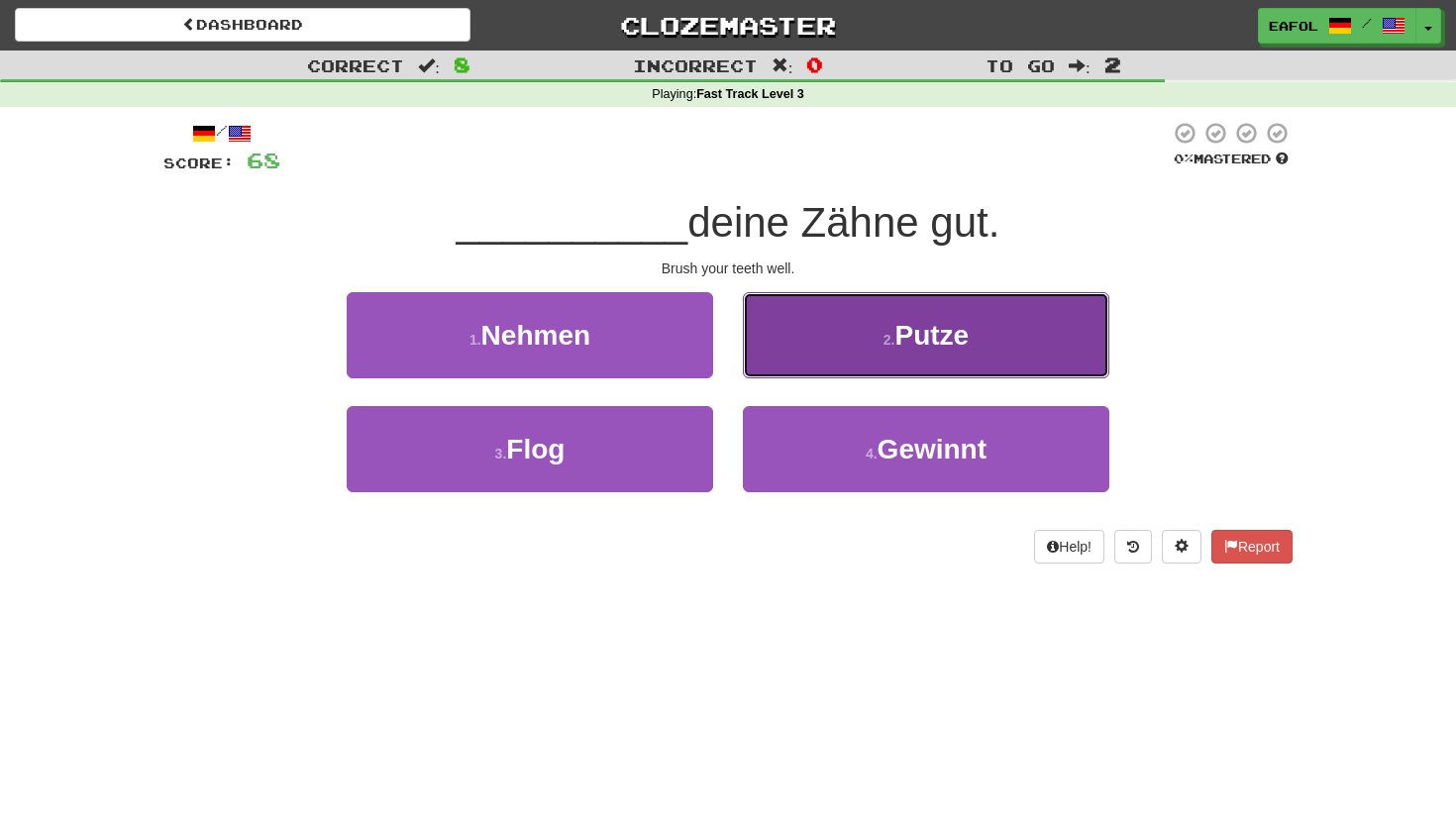 click on "2 .  Putze" at bounding box center [926, 335] 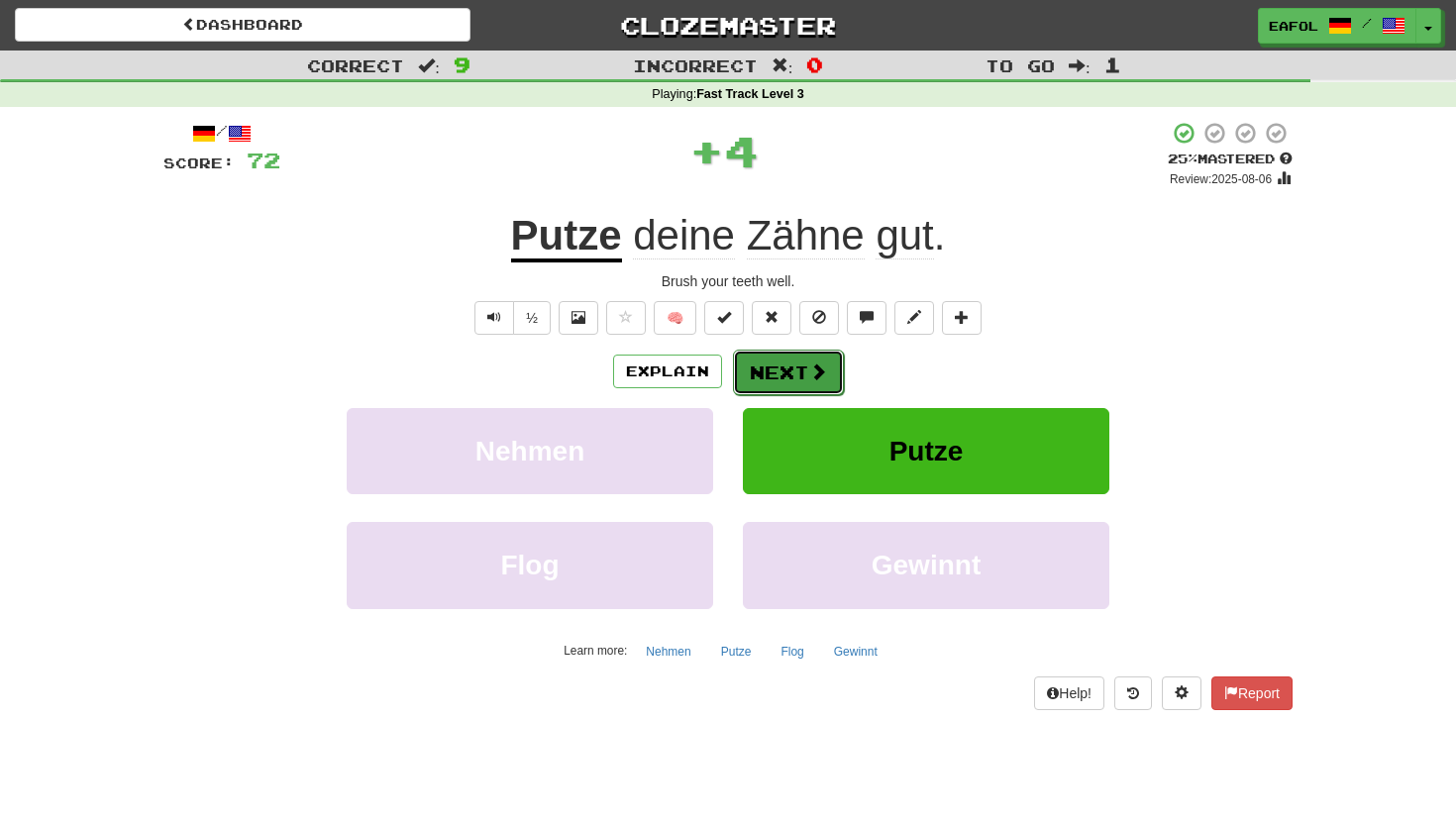click on "Next" at bounding box center (788, 372) 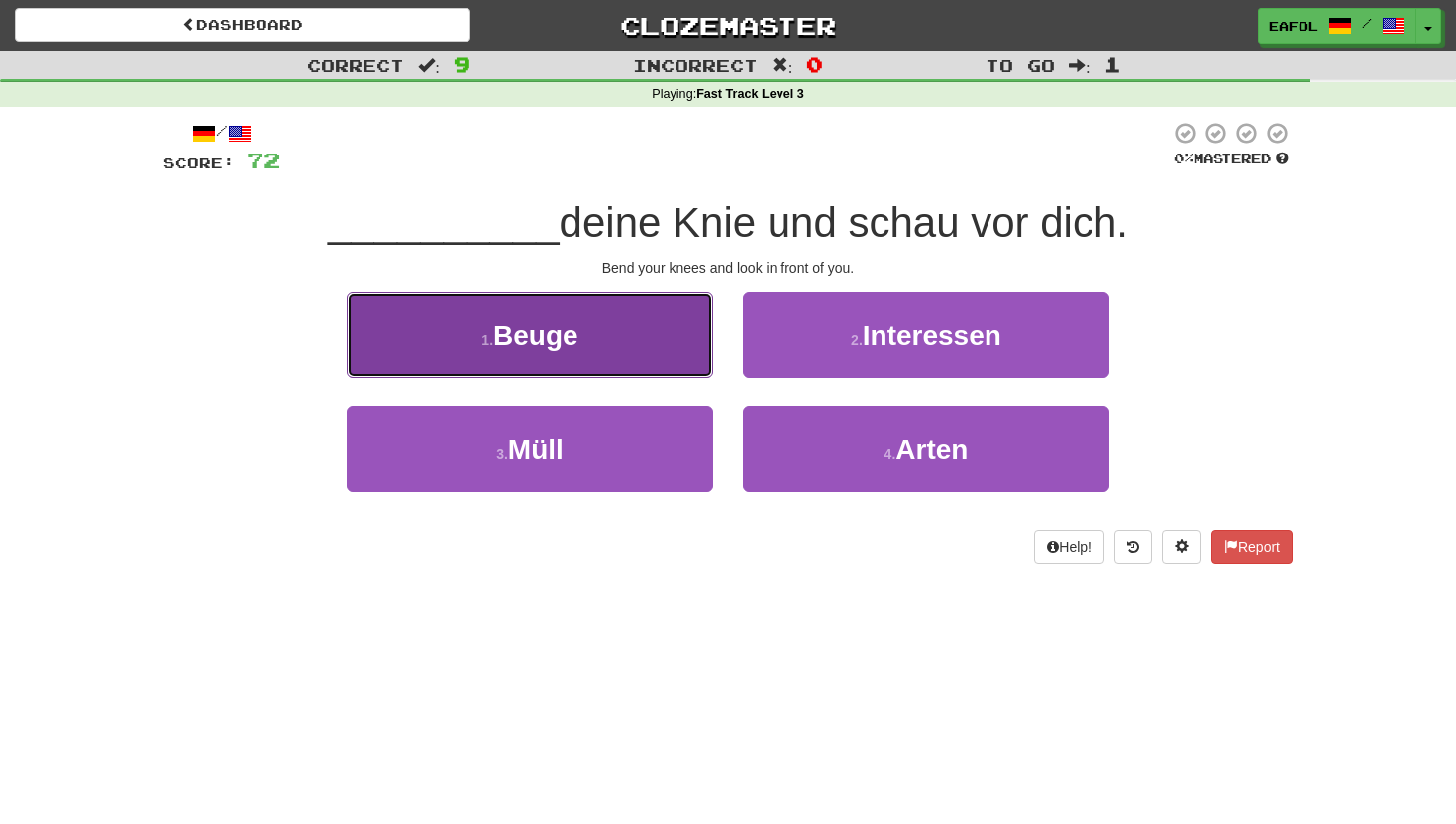 click on "1 .  Beuge" at bounding box center (530, 335) 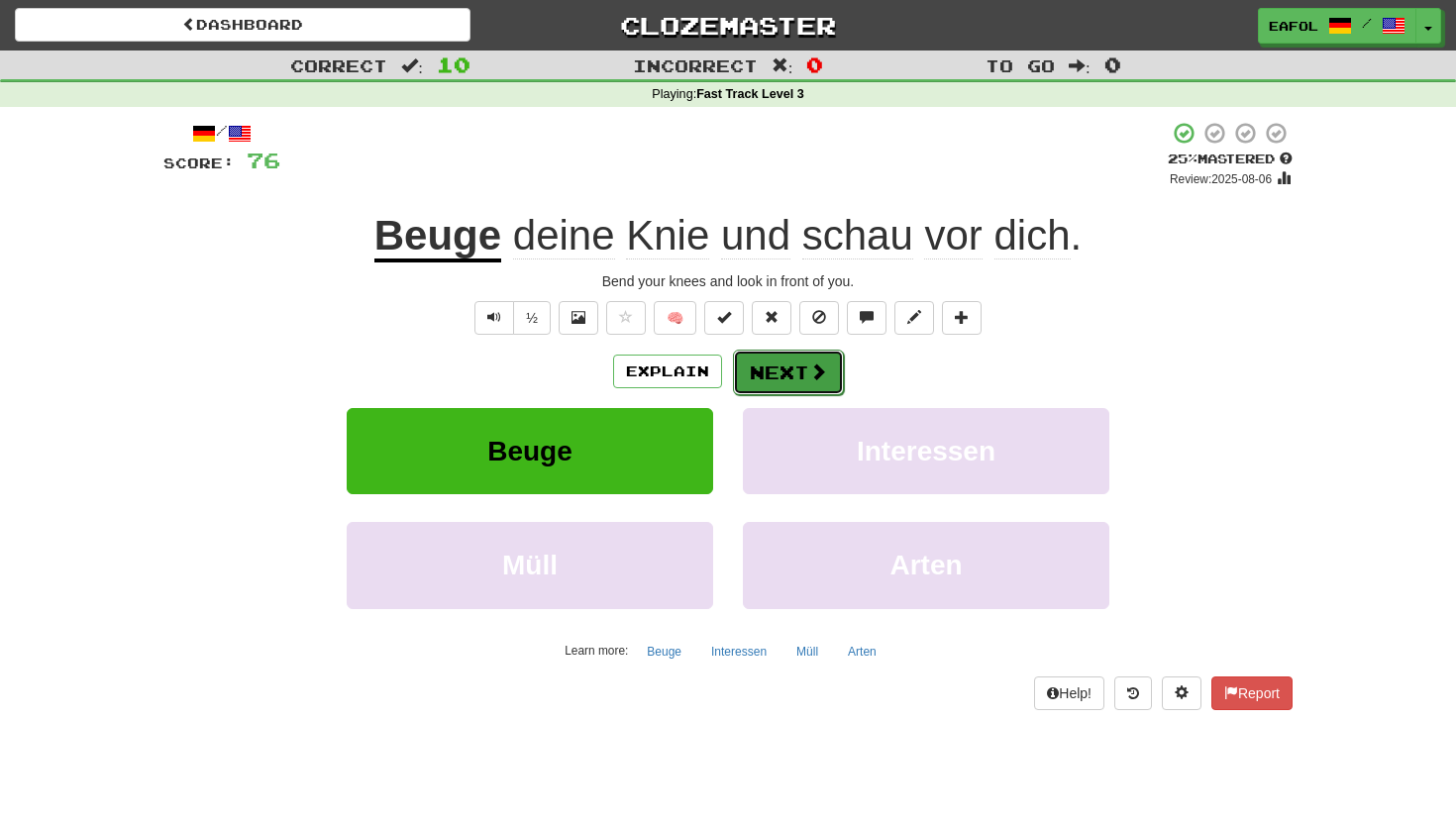 click on "Next" at bounding box center [788, 372] 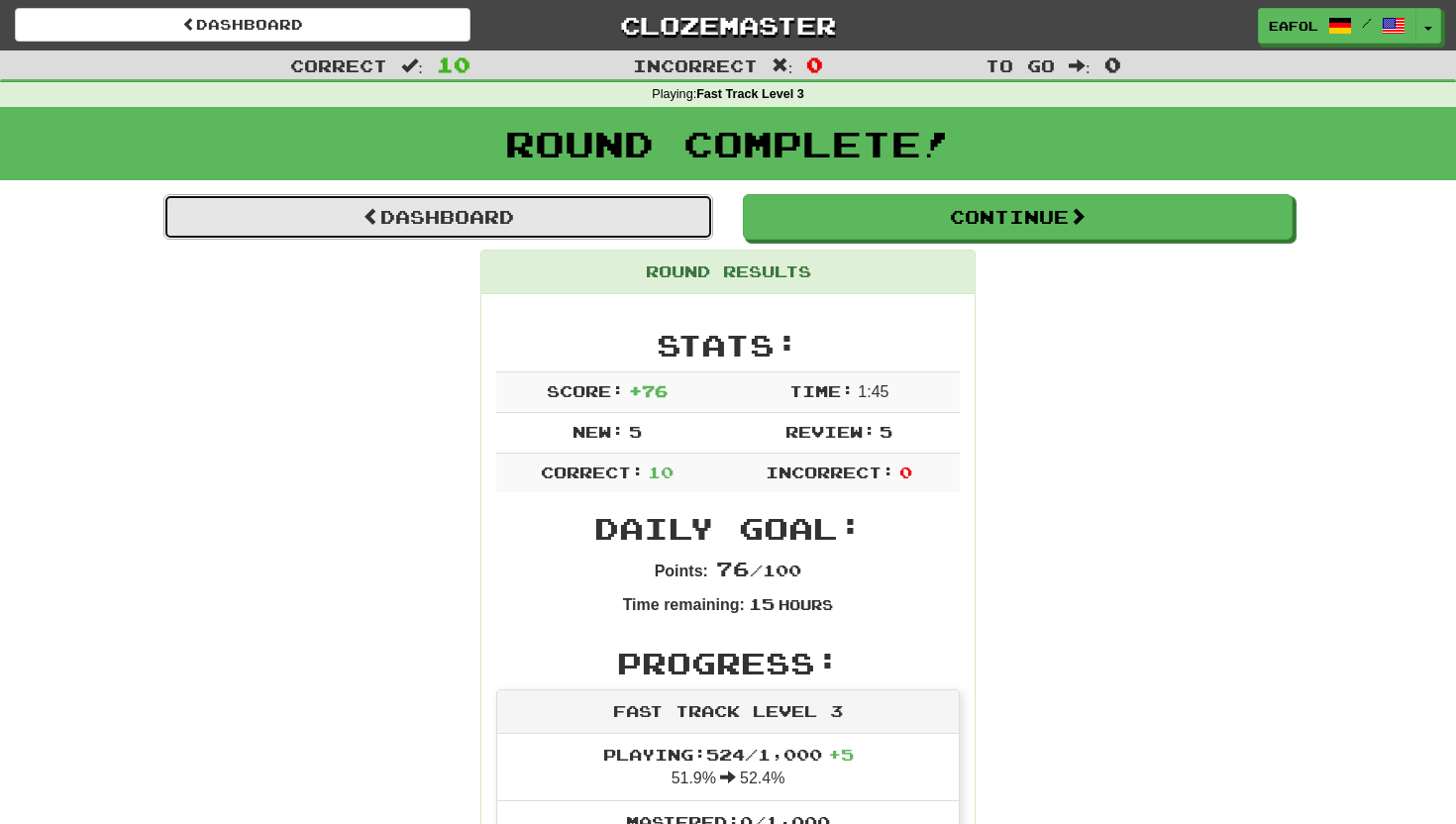 click on "Dashboard" at bounding box center (438, 217) 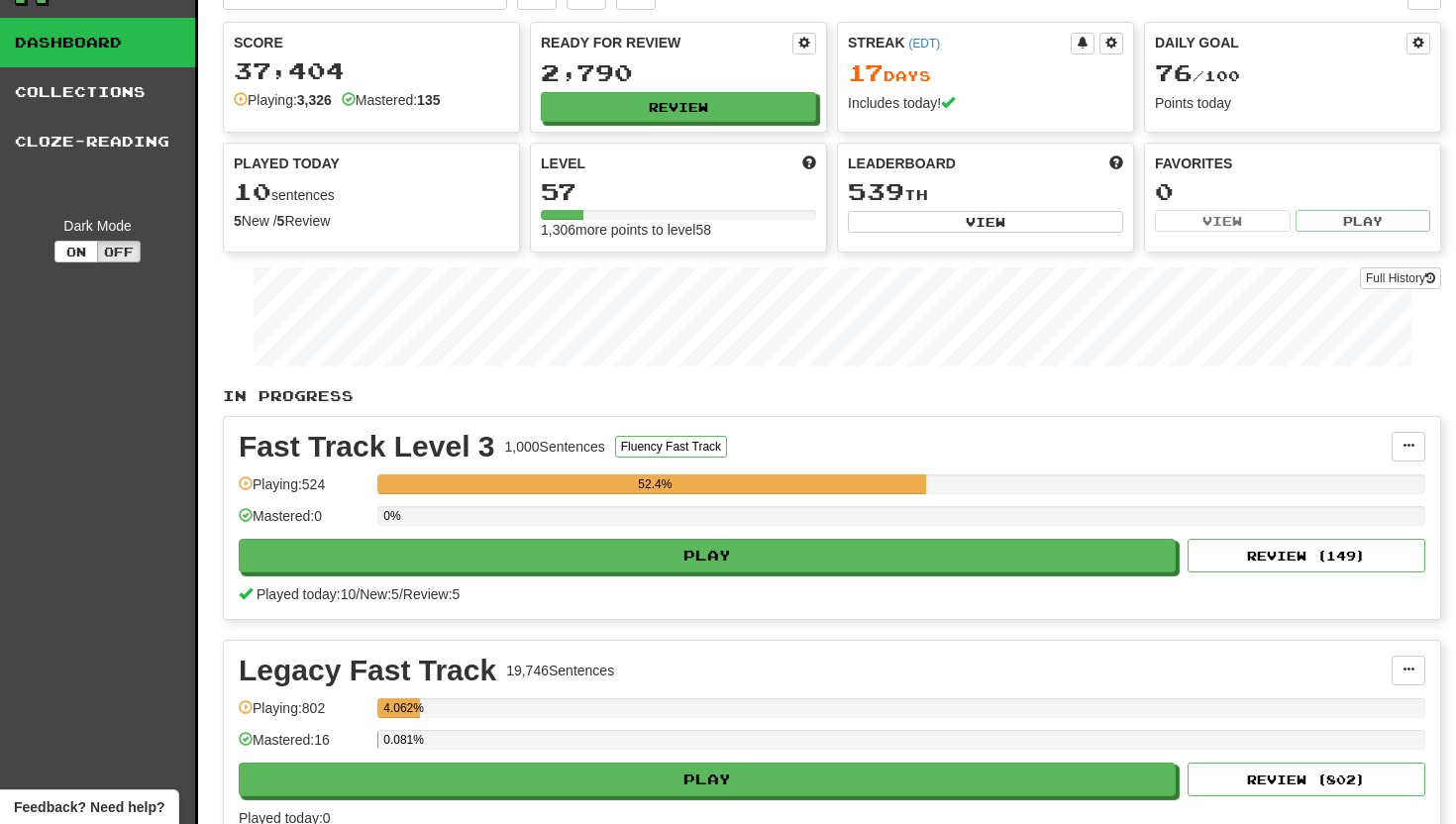 scroll, scrollTop: 39, scrollLeft: 0, axis: vertical 